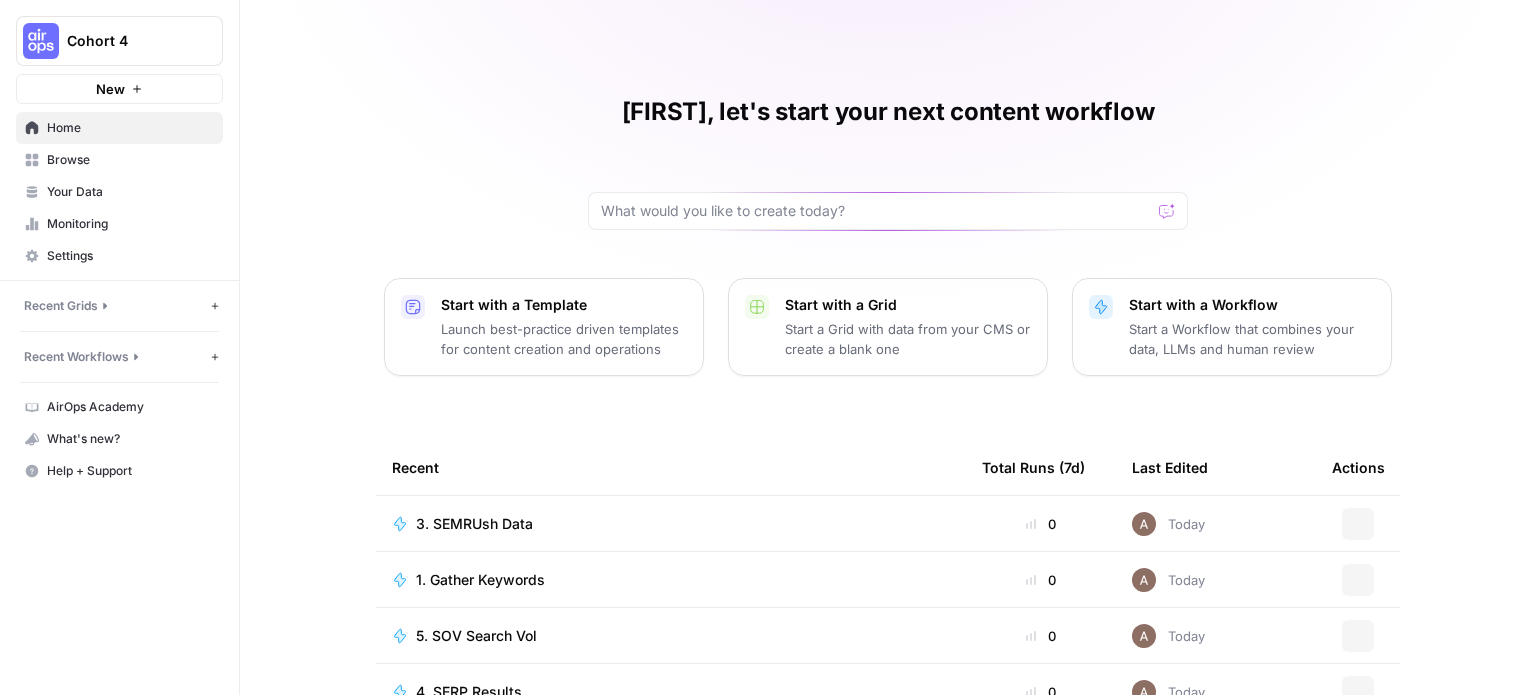 scroll, scrollTop: 0, scrollLeft: 0, axis: both 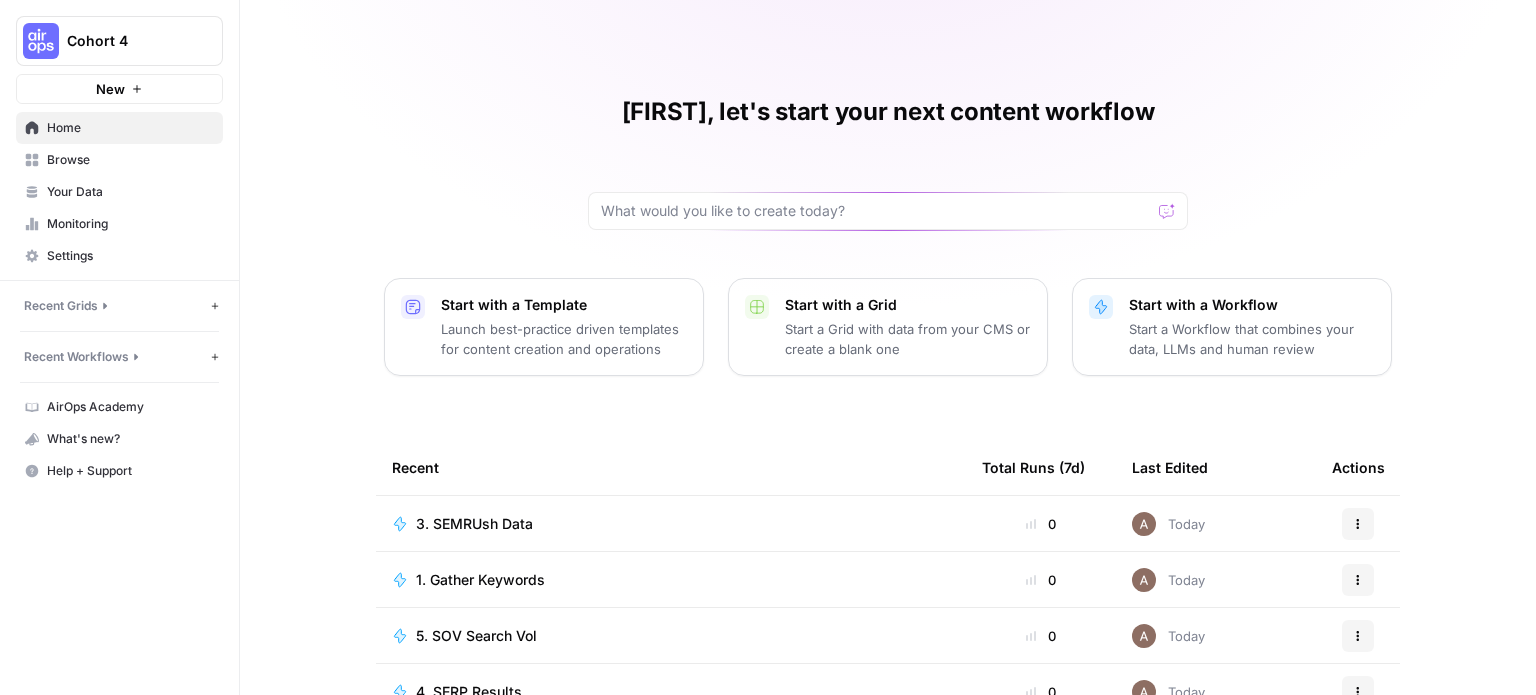 click on "Browse" at bounding box center (130, 160) 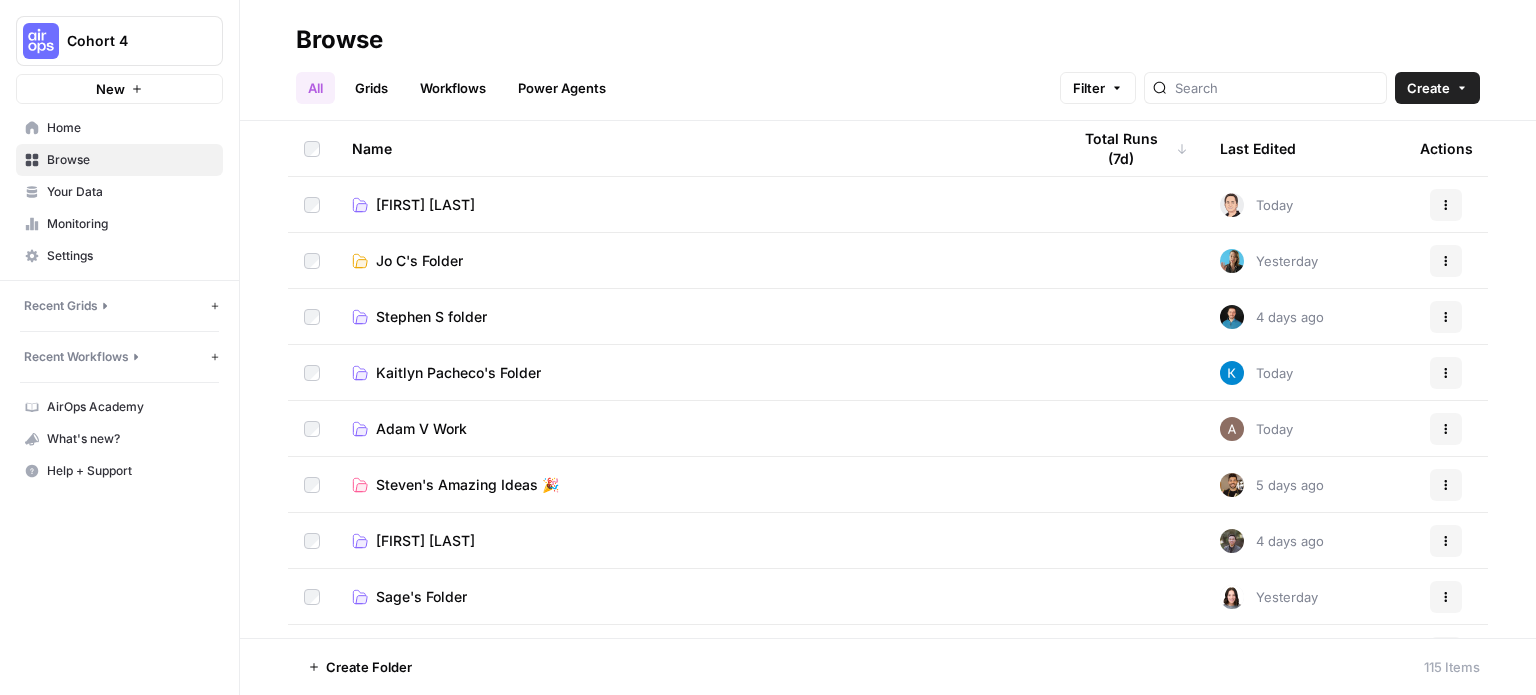 scroll, scrollTop: 92, scrollLeft: 0, axis: vertical 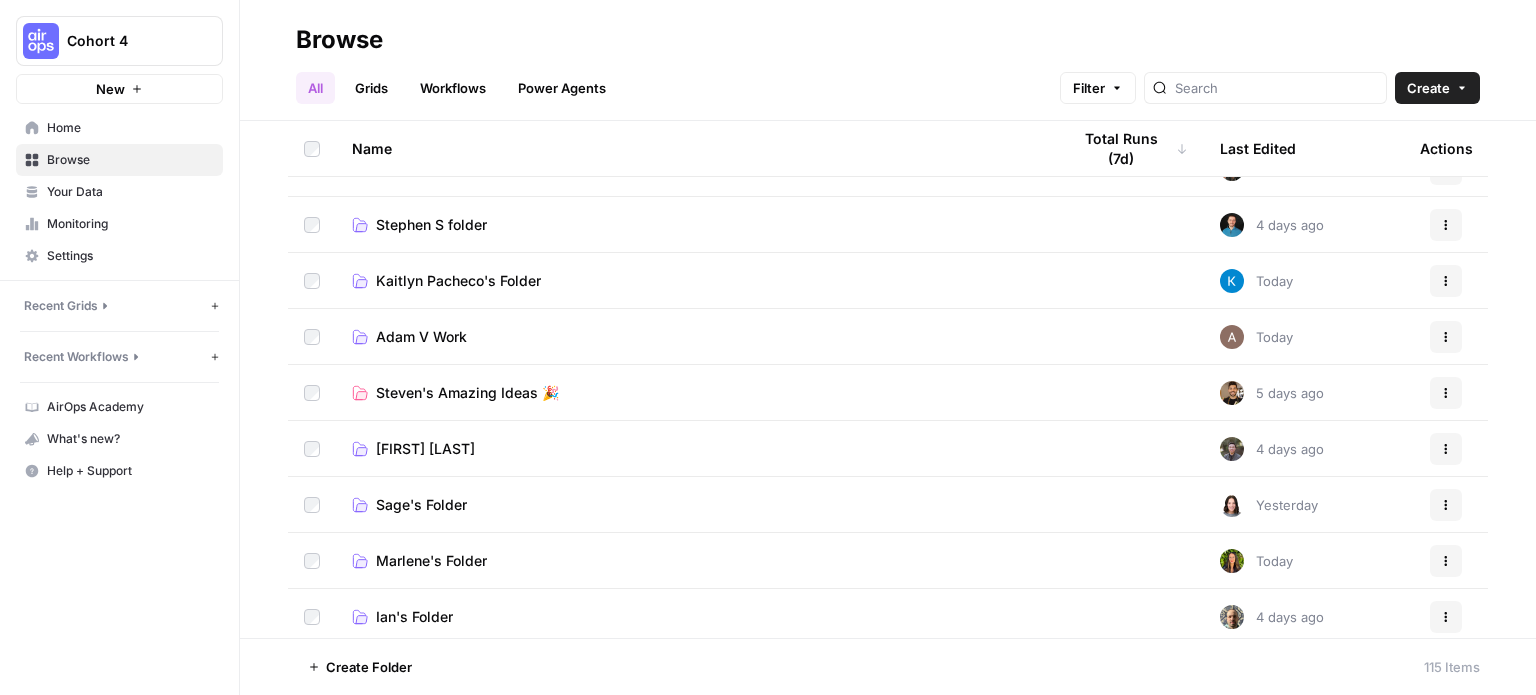 click on "Adam V Work" at bounding box center (421, 337) 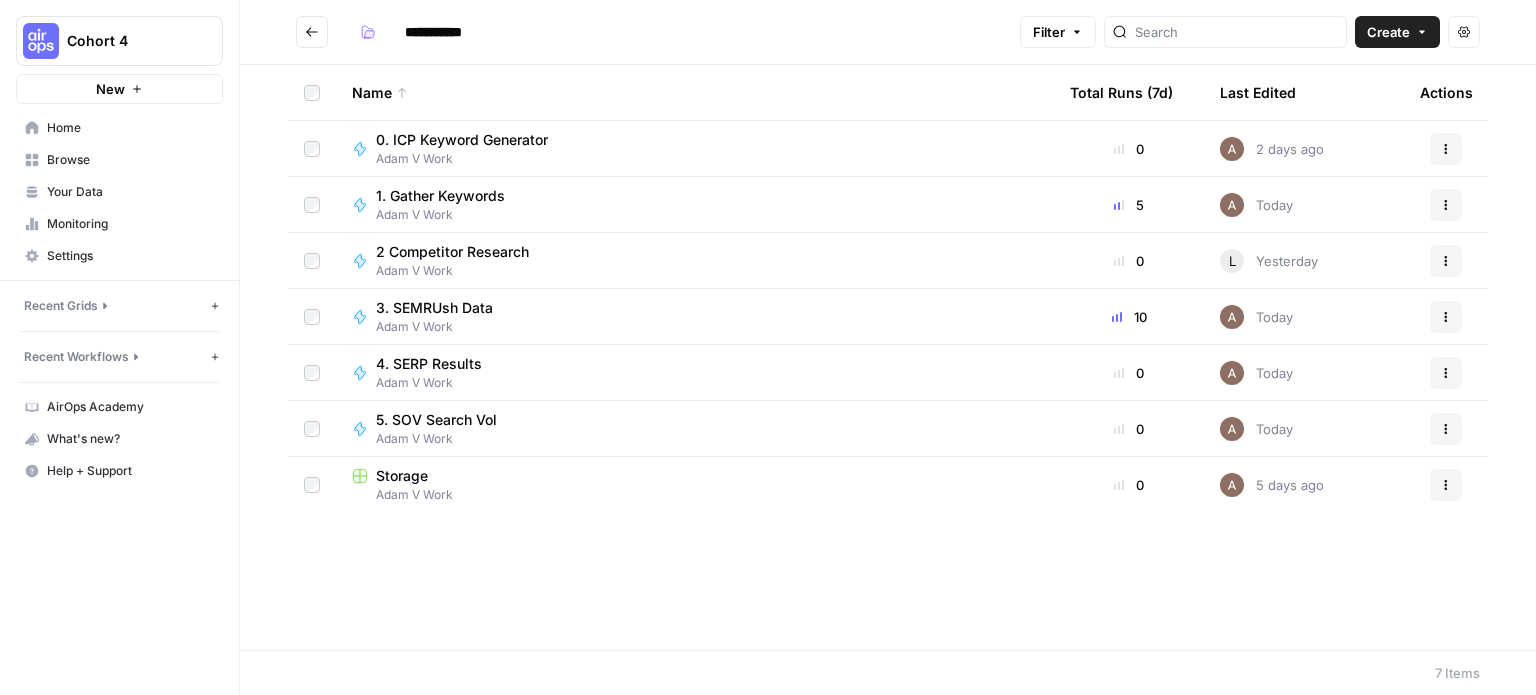 click on "Create" at bounding box center (1388, 32) 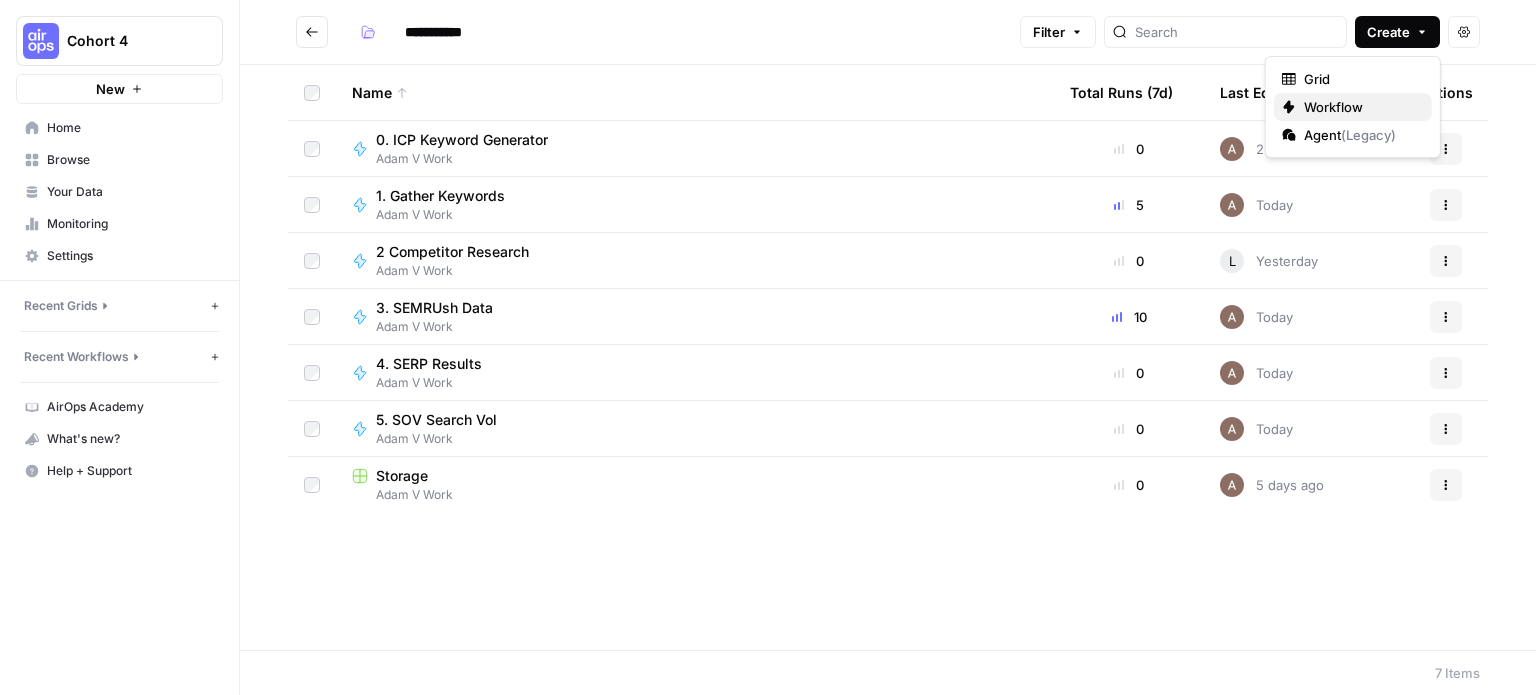 click on "Workflow" at bounding box center (1360, 107) 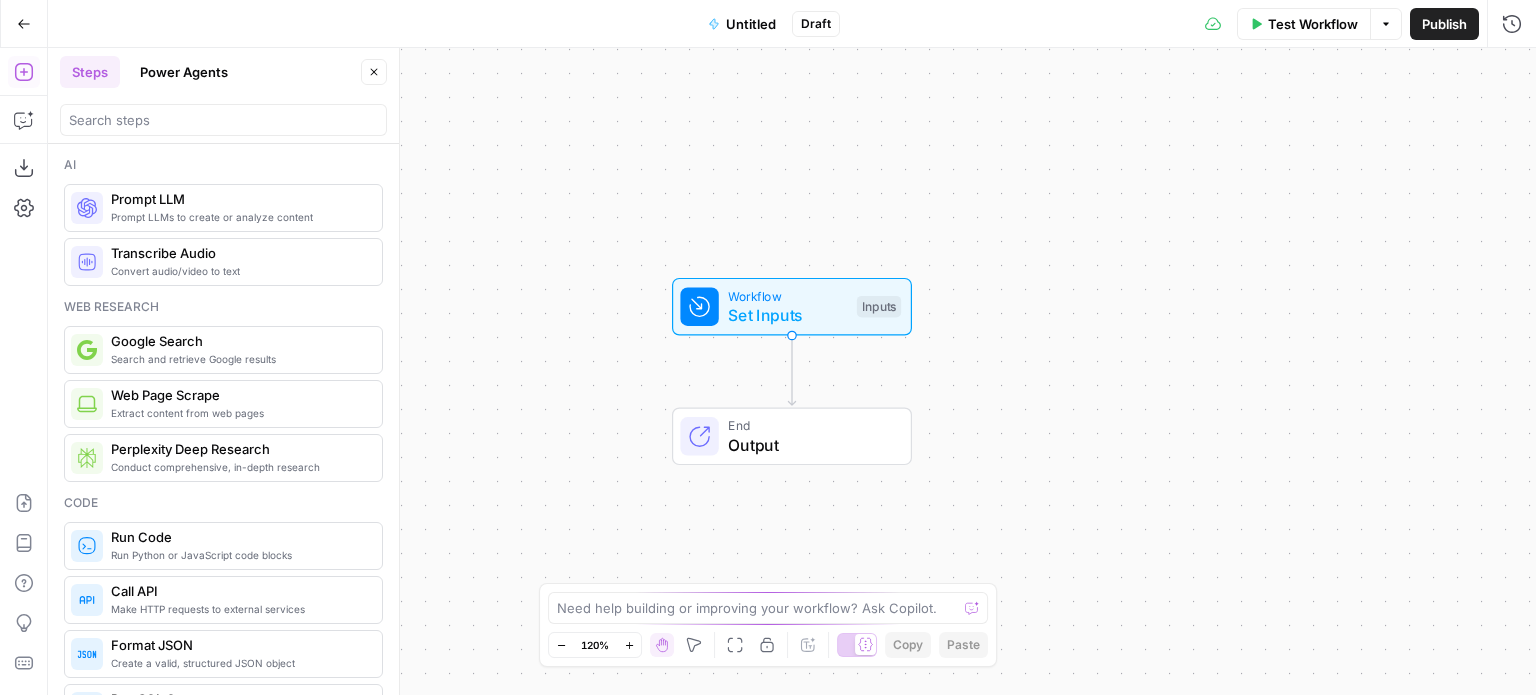 click on "Untitled" at bounding box center [751, 24] 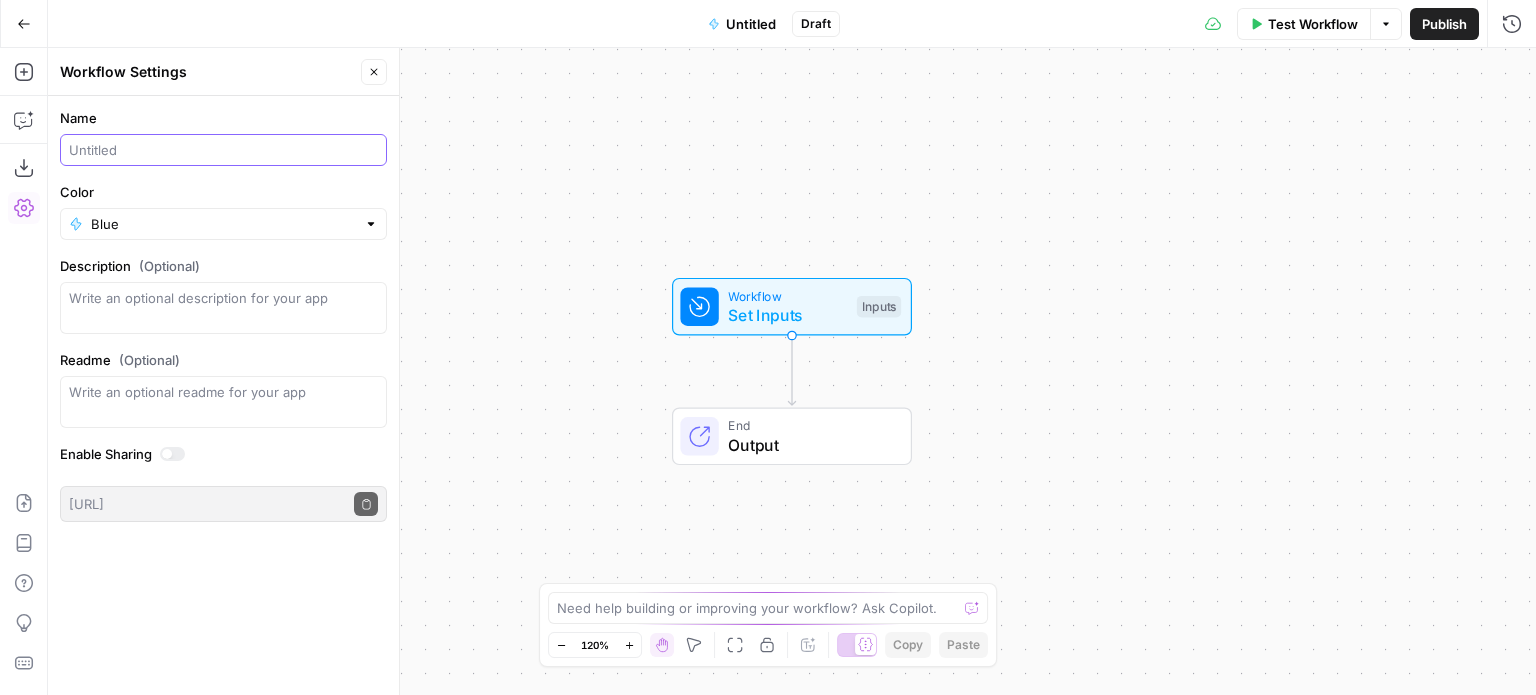 click on "Name" at bounding box center (223, 150) 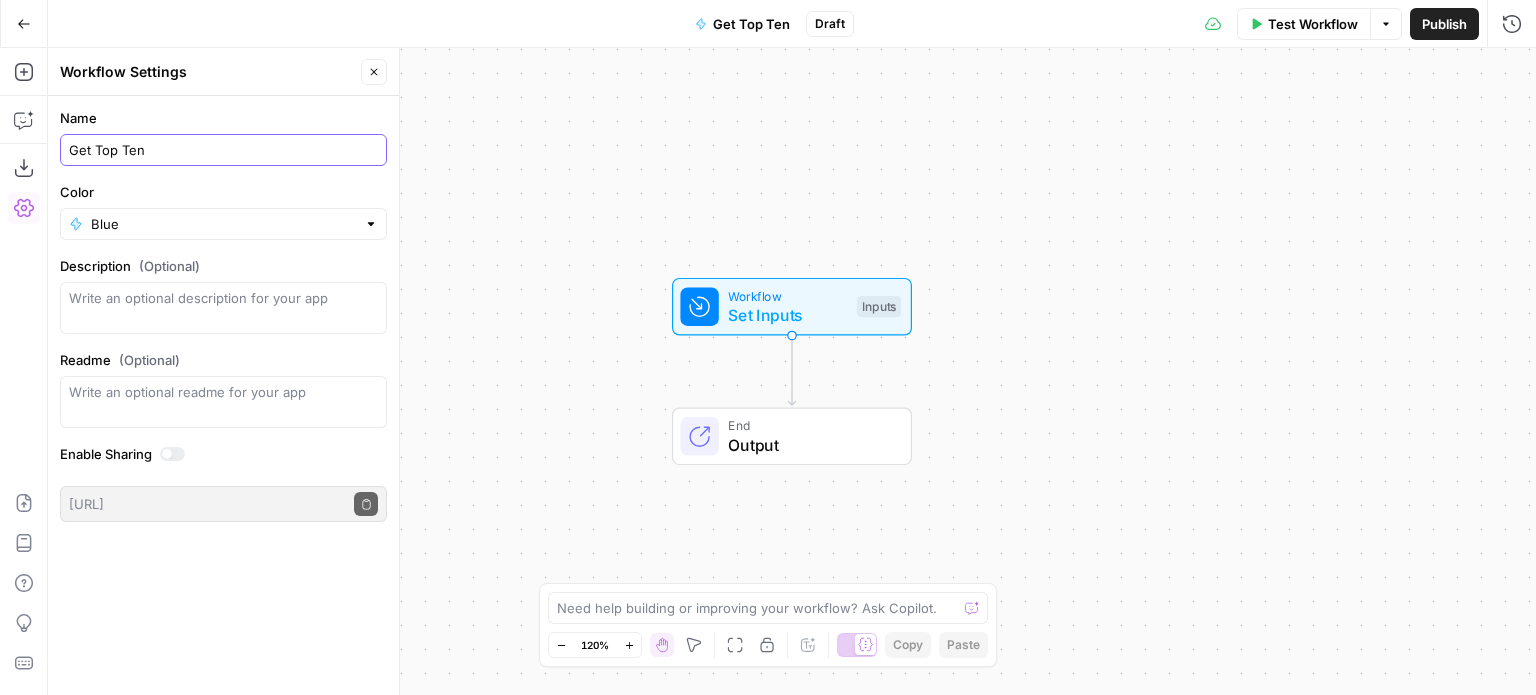 type on "Get Top Ten" 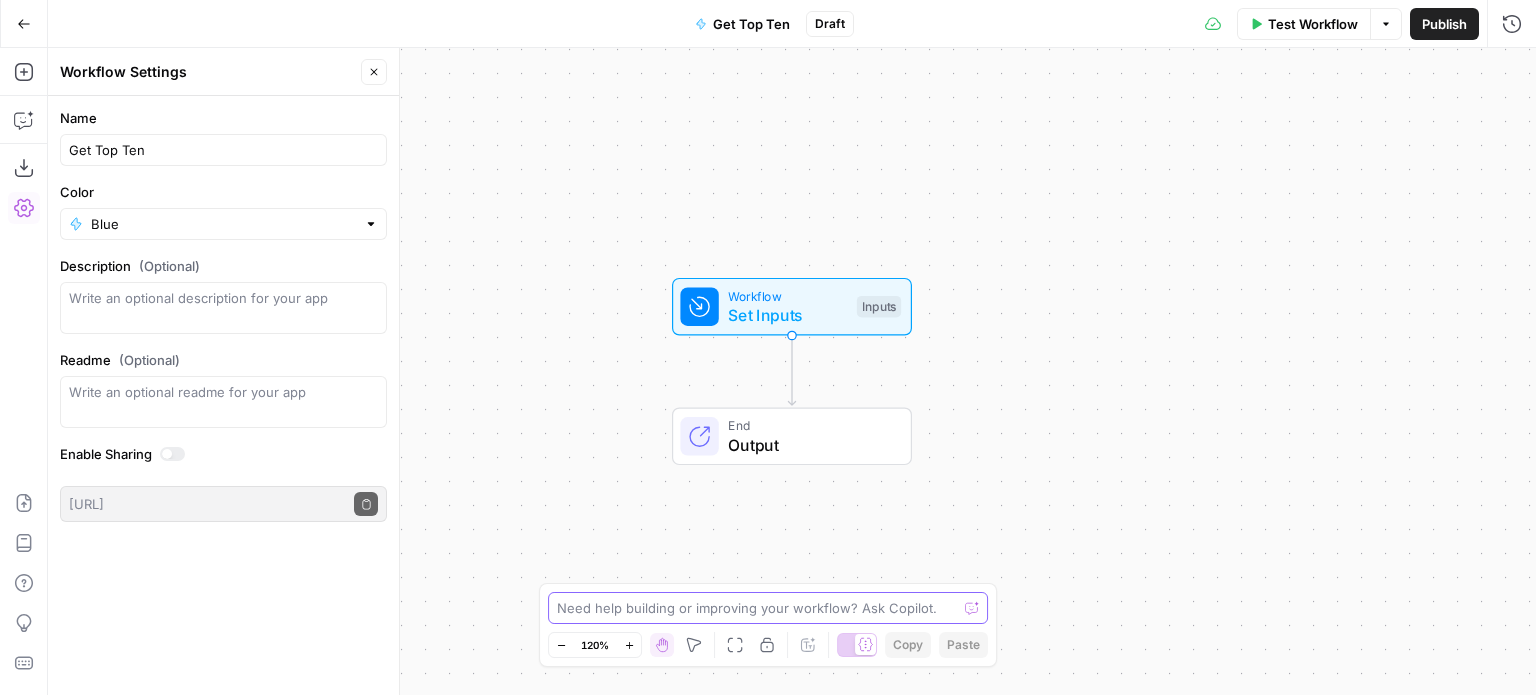 click at bounding box center [757, 608] 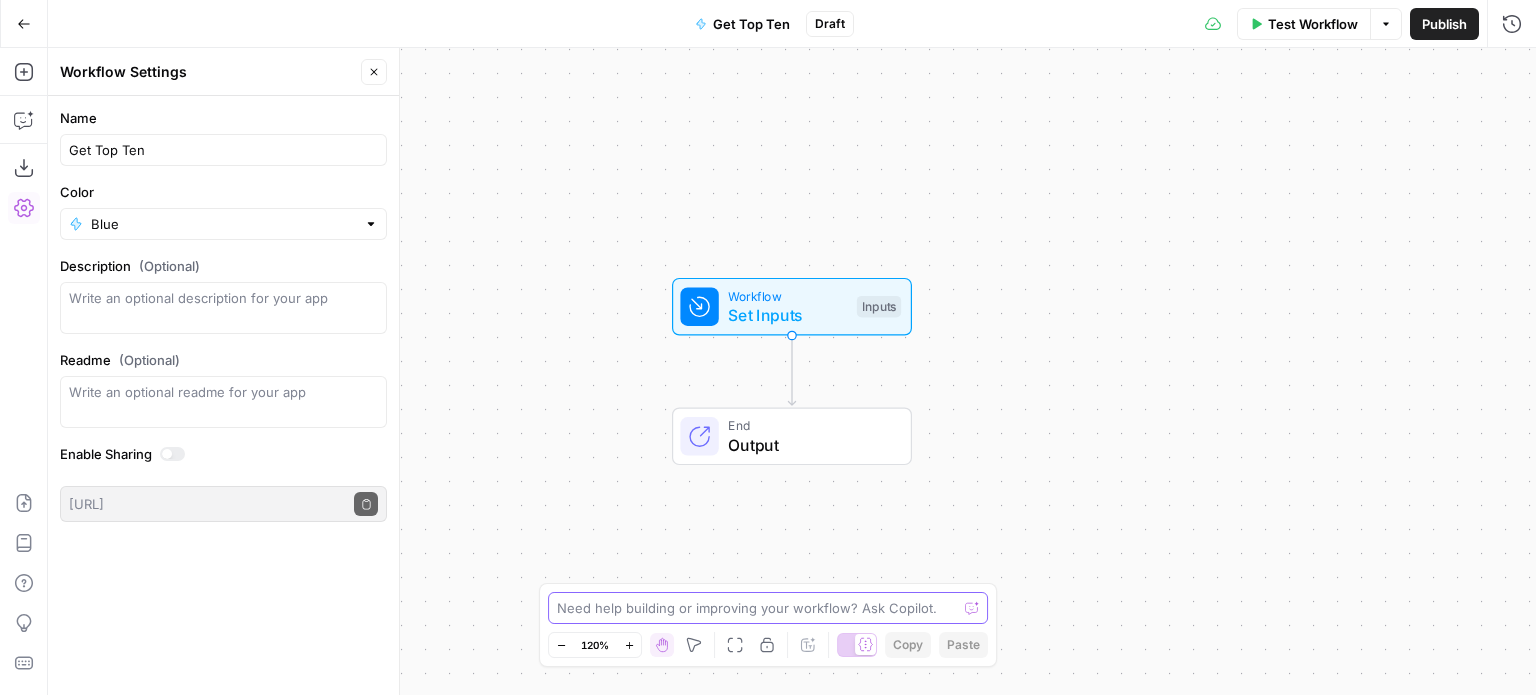 click at bounding box center (757, 608) 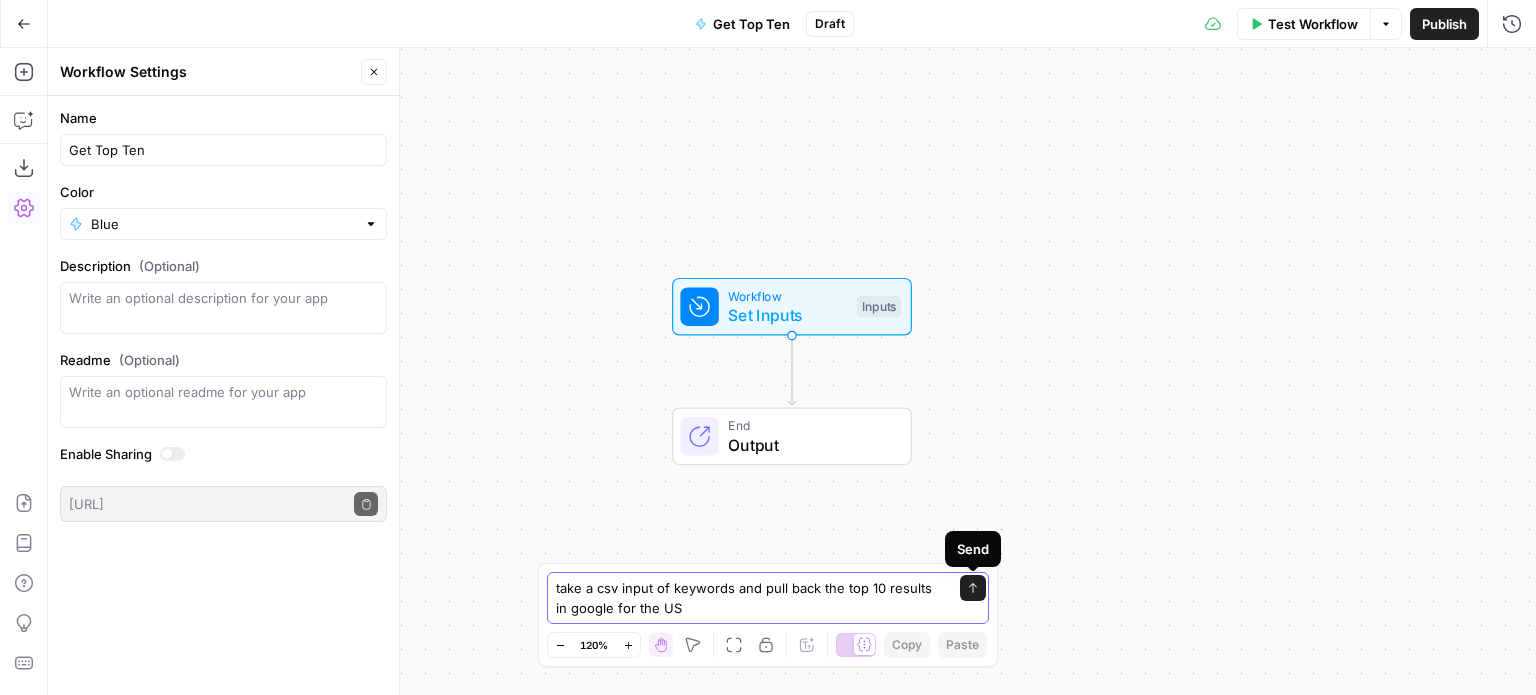 type on "take a csv input of keywords and pull back the top 10 results in google for the US" 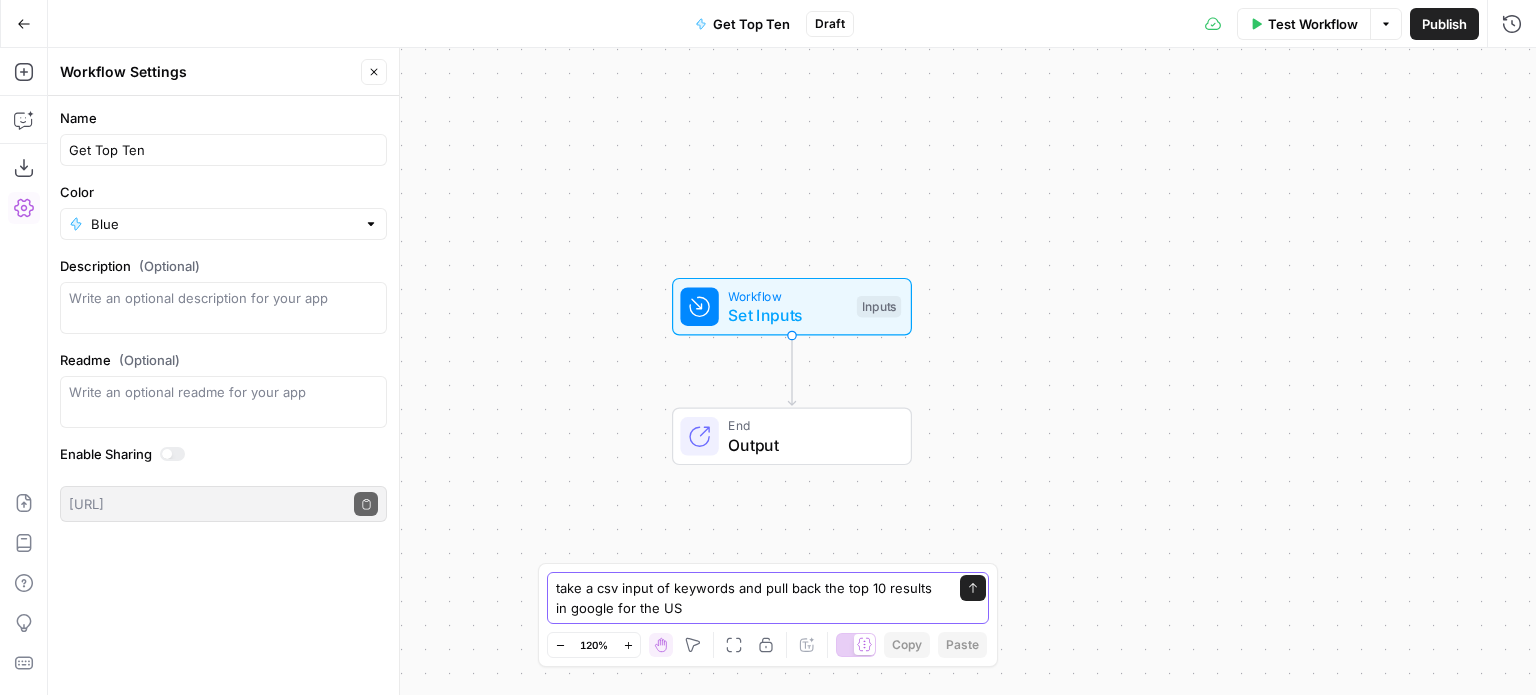 click on "Send" at bounding box center (973, 588) 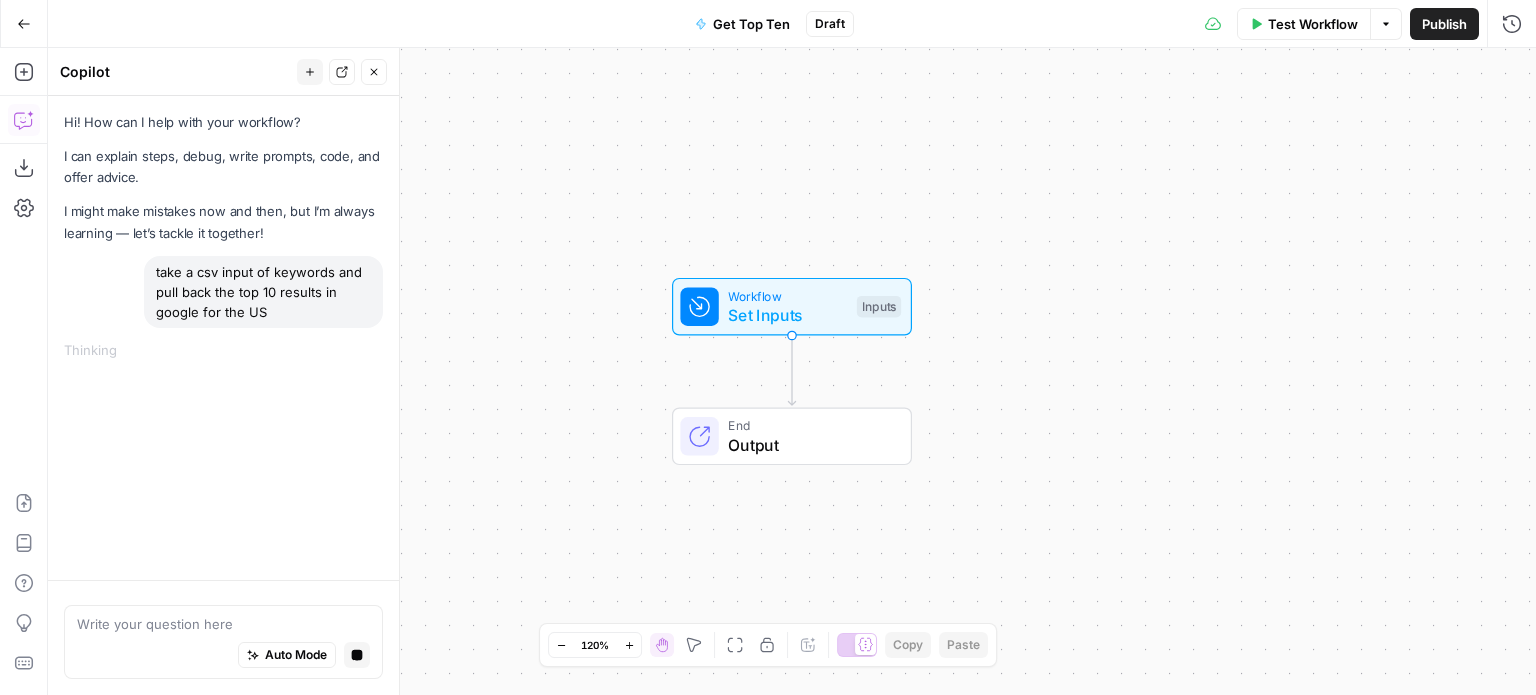 click on "Test Workflow" at bounding box center [1313, 24] 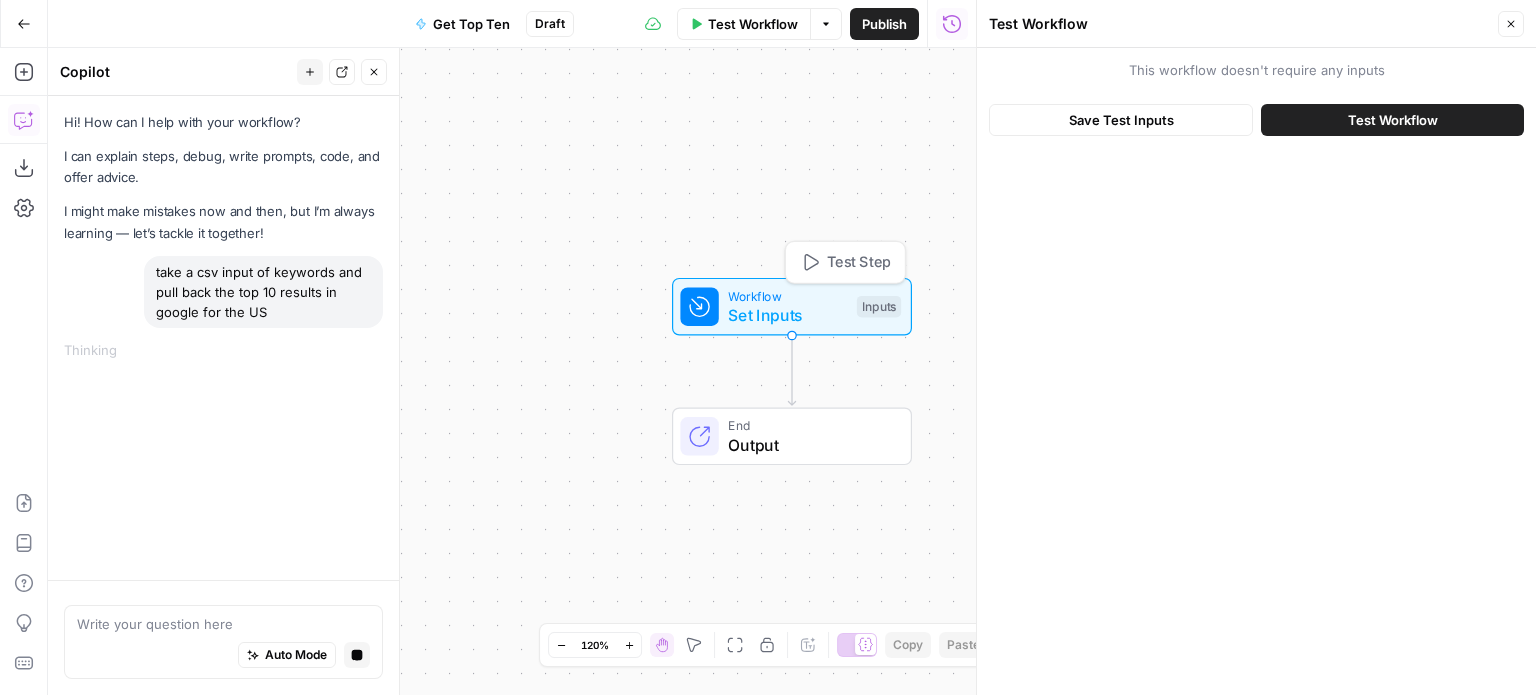 click on "Set Inputs" at bounding box center (787, 315) 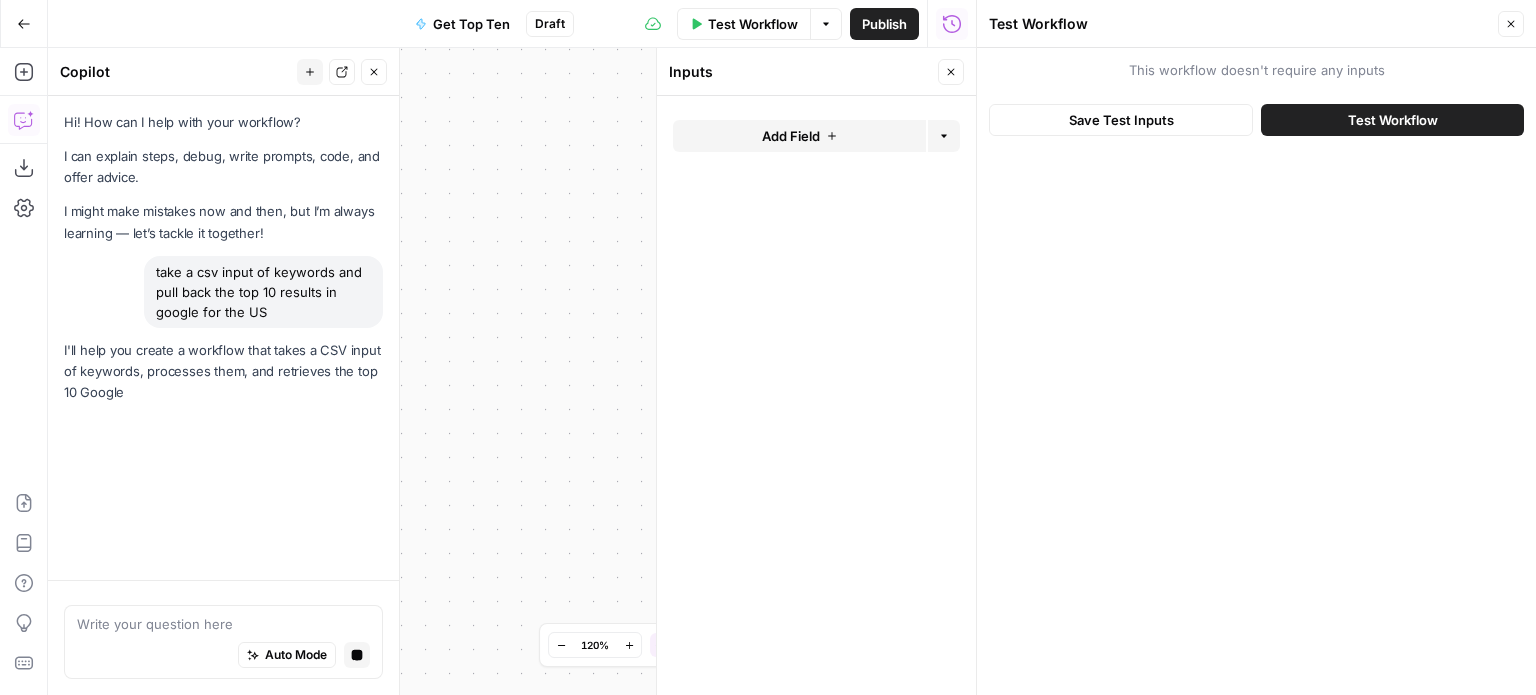 click on "Add Field" at bounding box center (791, 136) 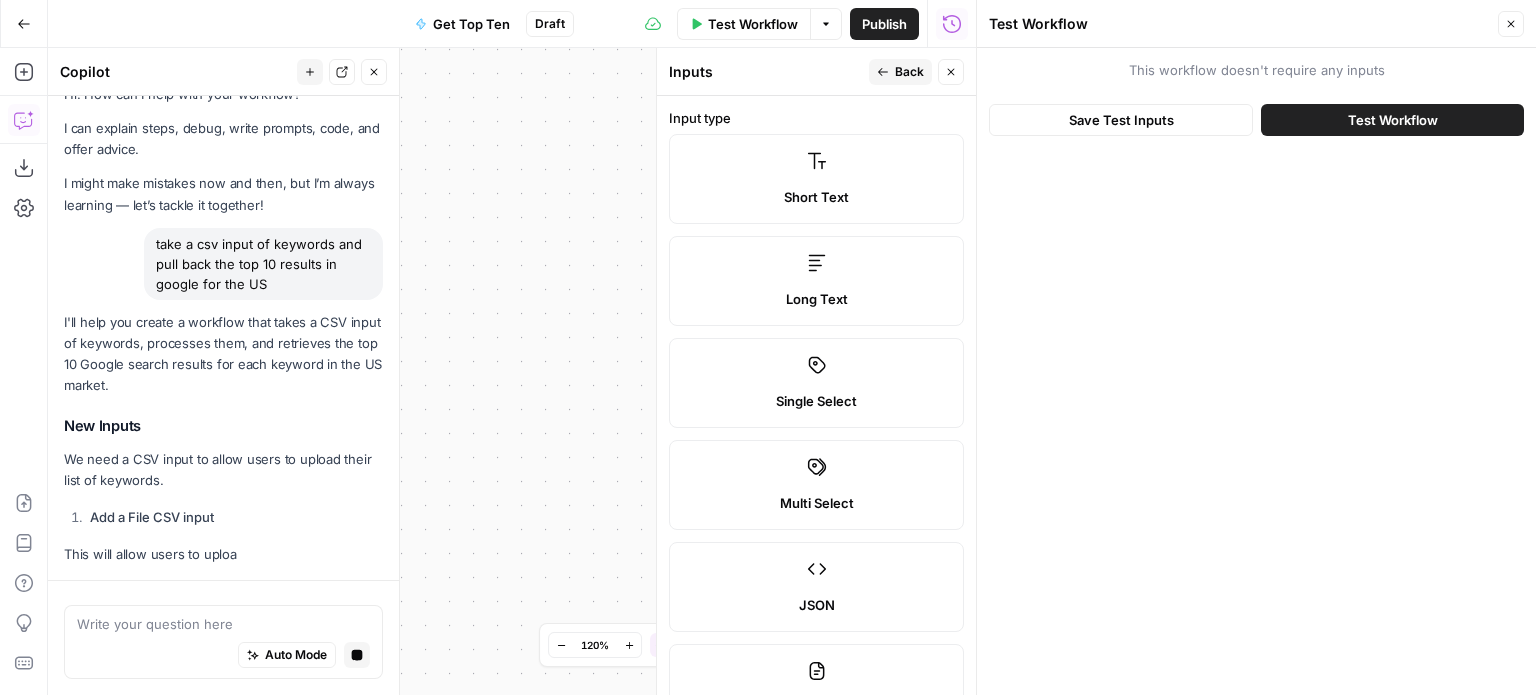 scroll, scrollTop: 111, scrollLeft: 0, axis: vertical 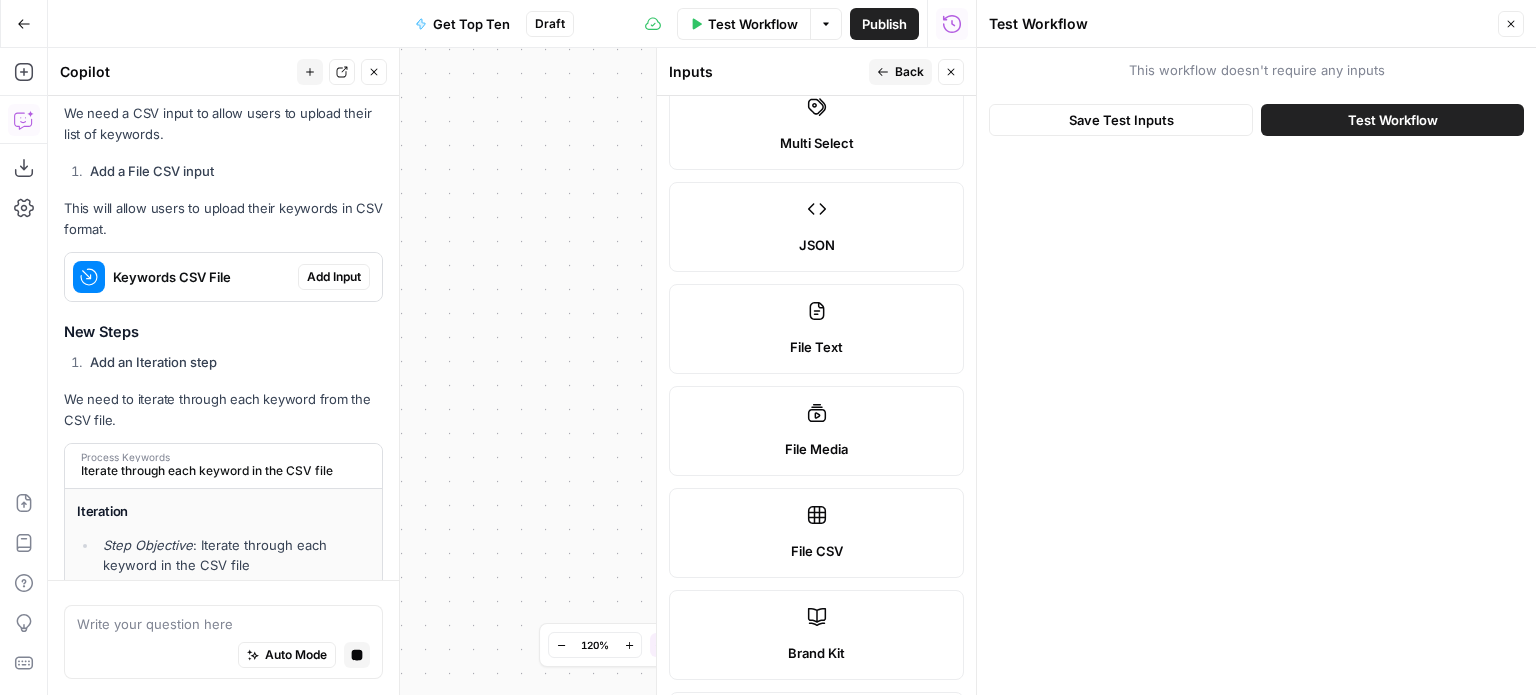 click 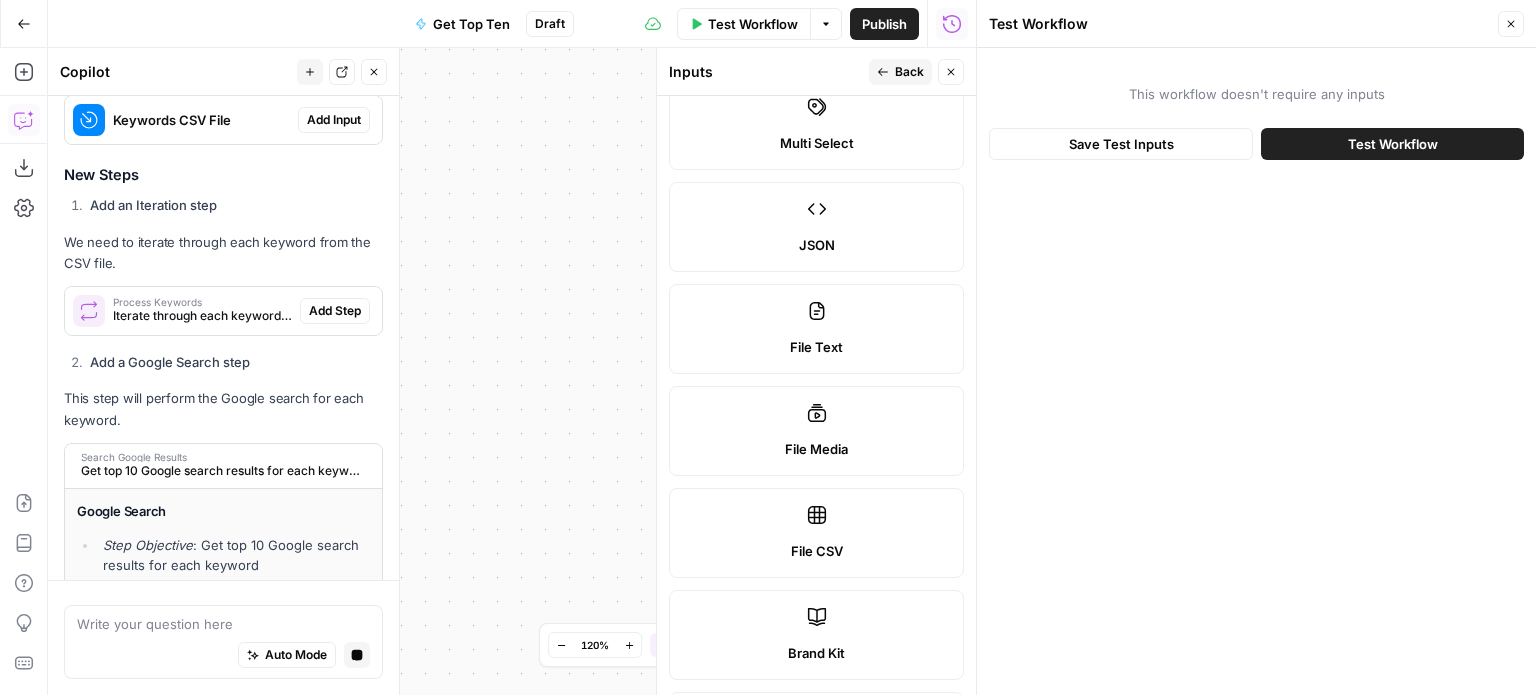 scroll, scrollTop: 616, scrollLeft: 0, axis: vertical 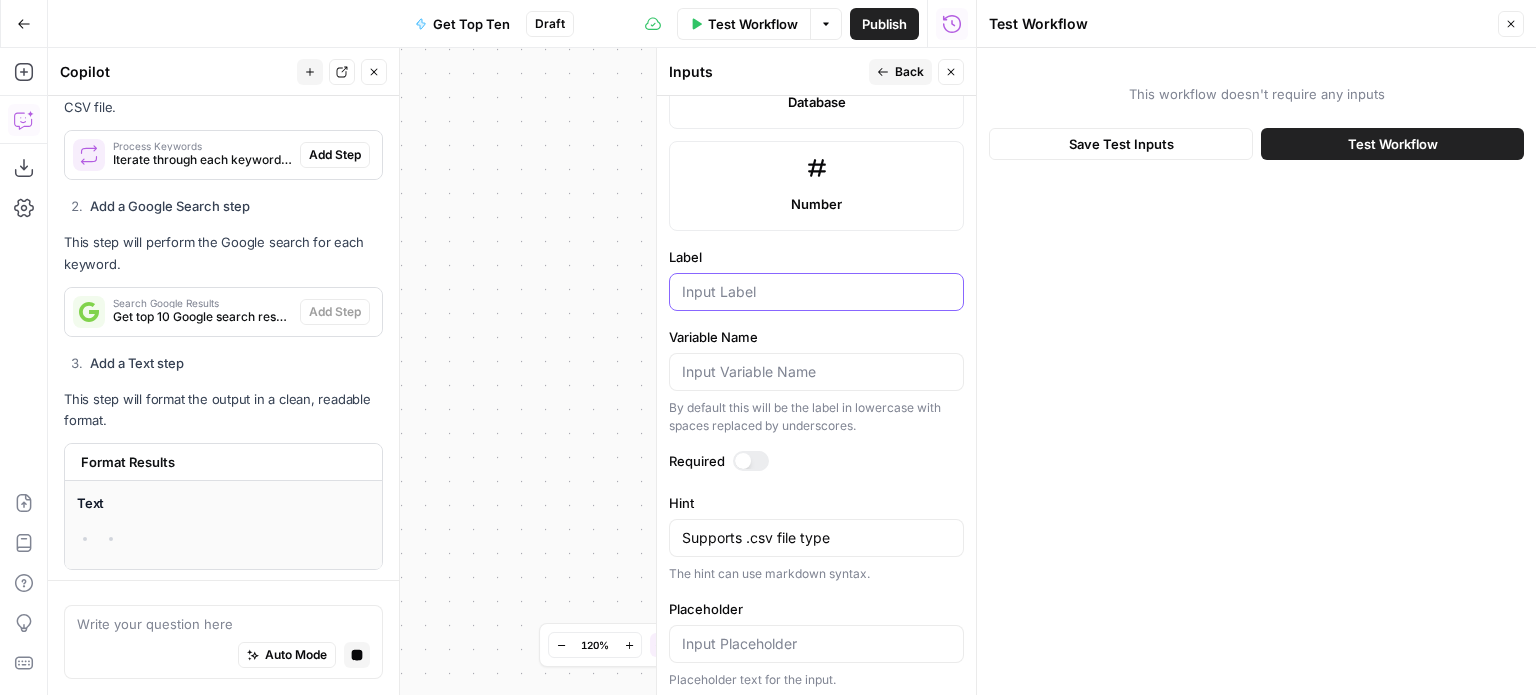 click on "Label" at bounding box center (816, 292) 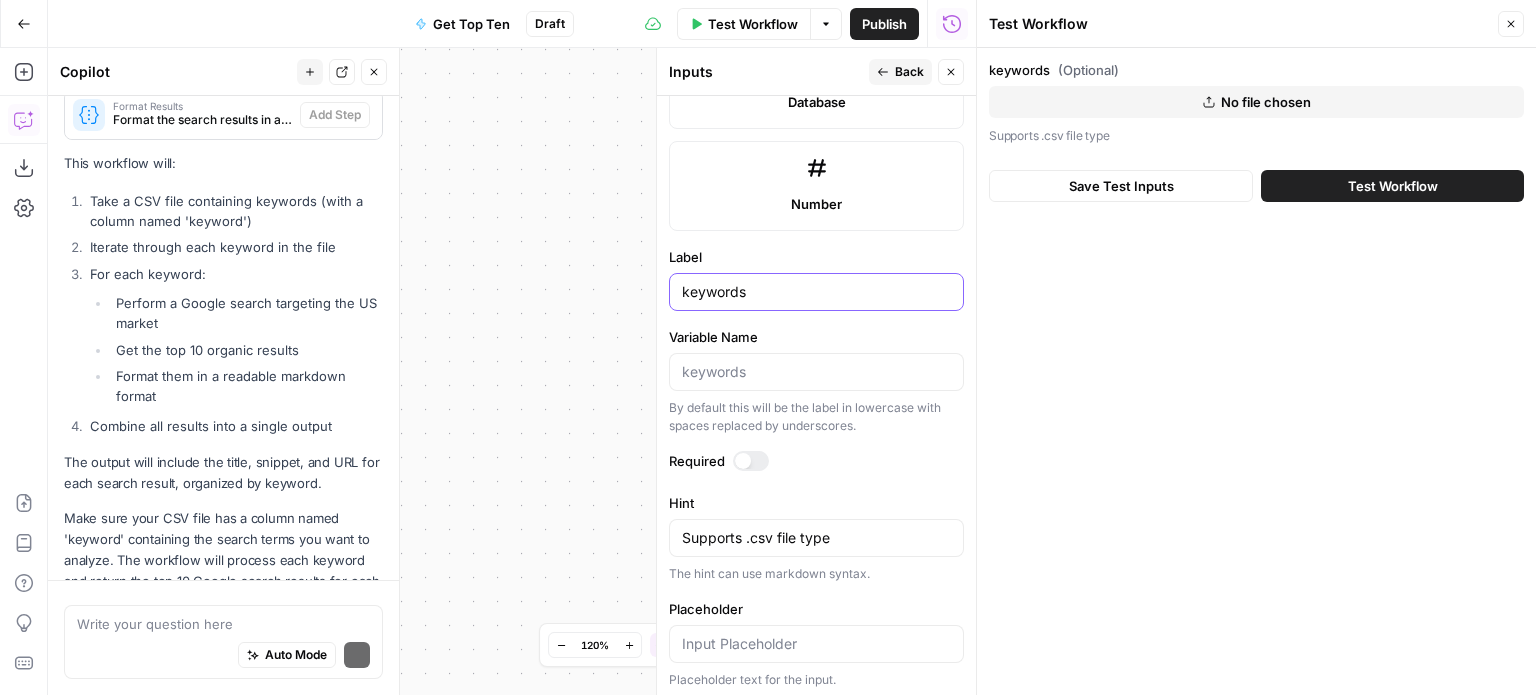 scroll, scrollTop: 1165, scrollLeft: 0, axis: vertical 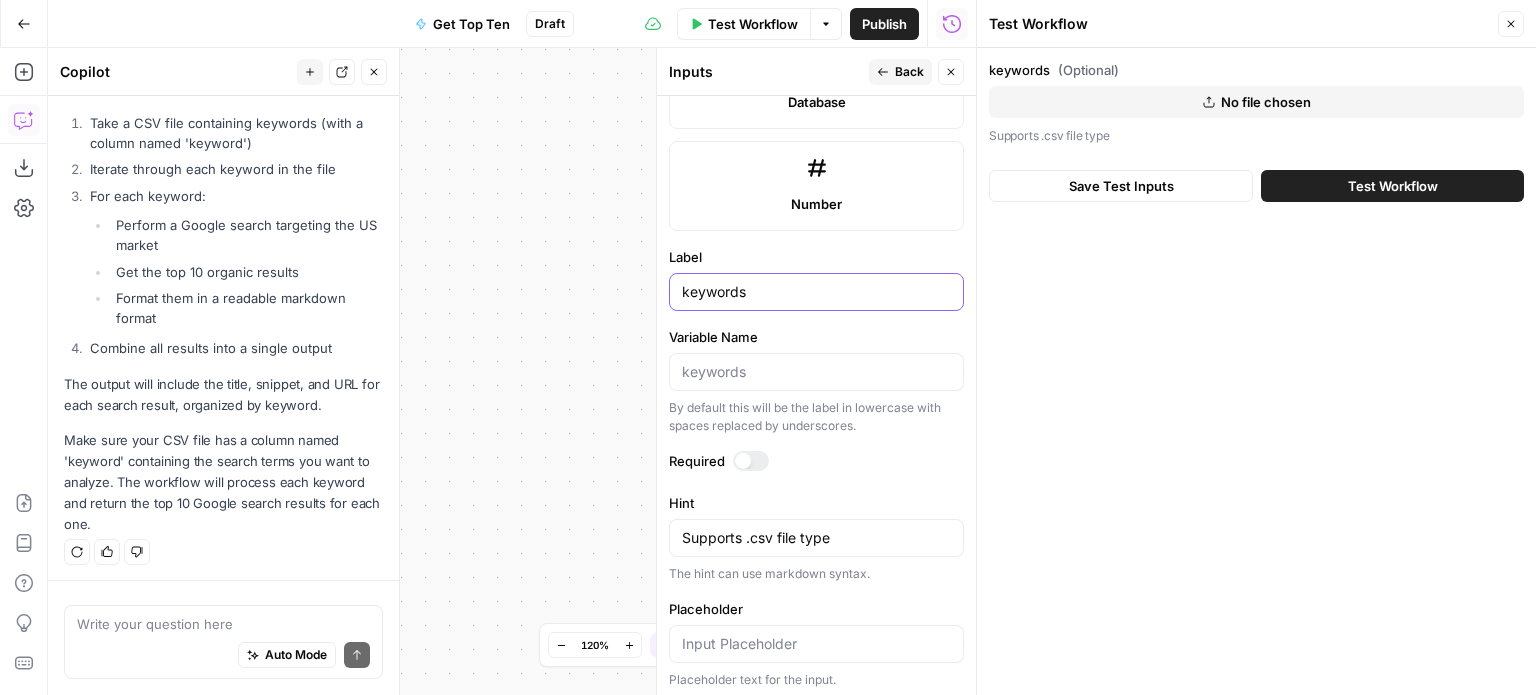 type on "keywords" 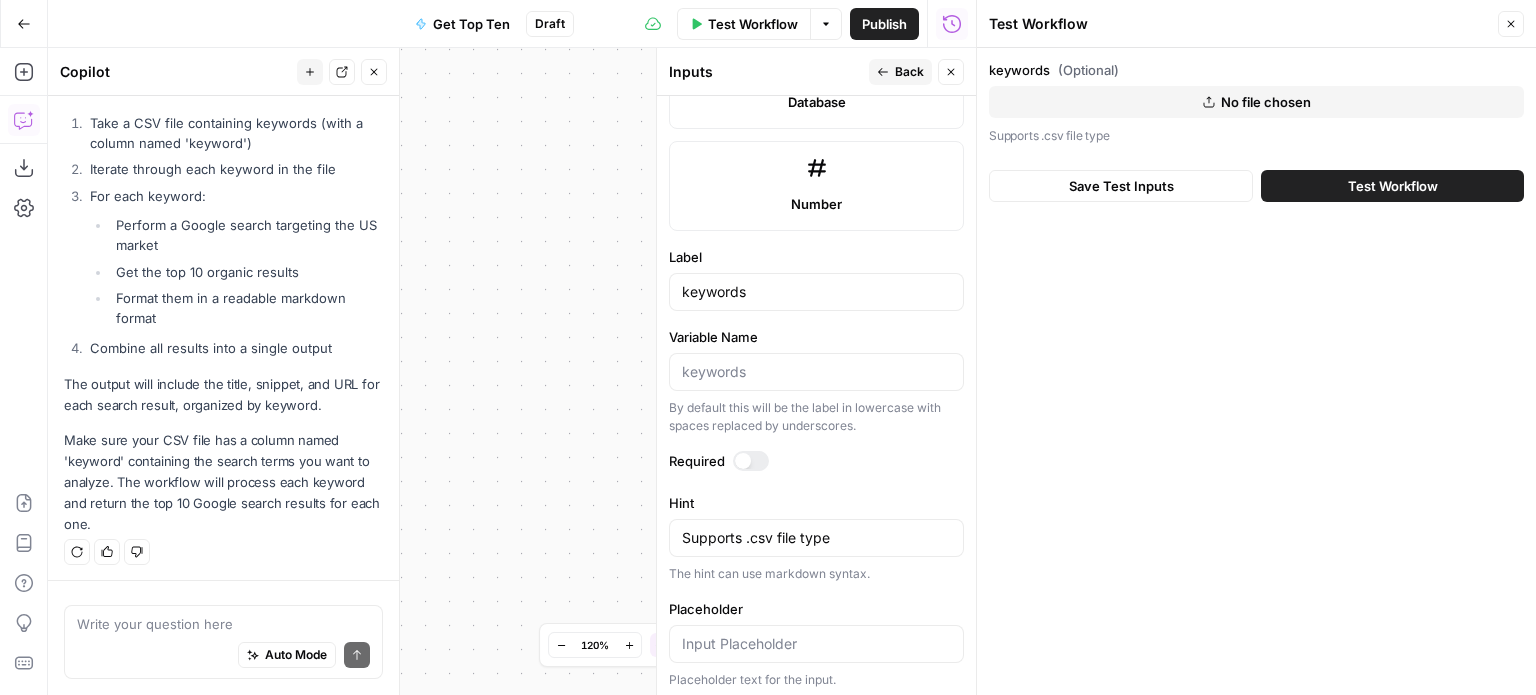 click on "Back" at bounding box center (909, 72) 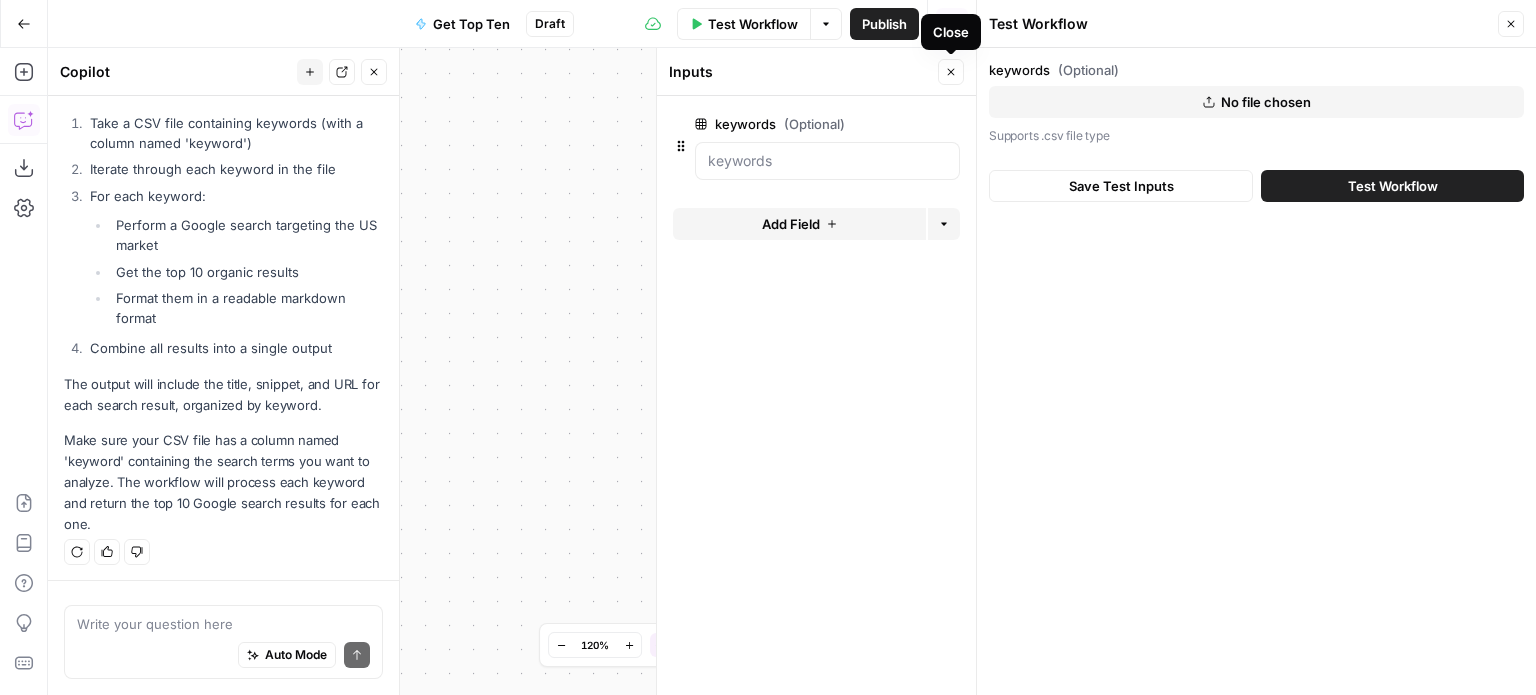 click on "Close" at bounding box center [951, 72] 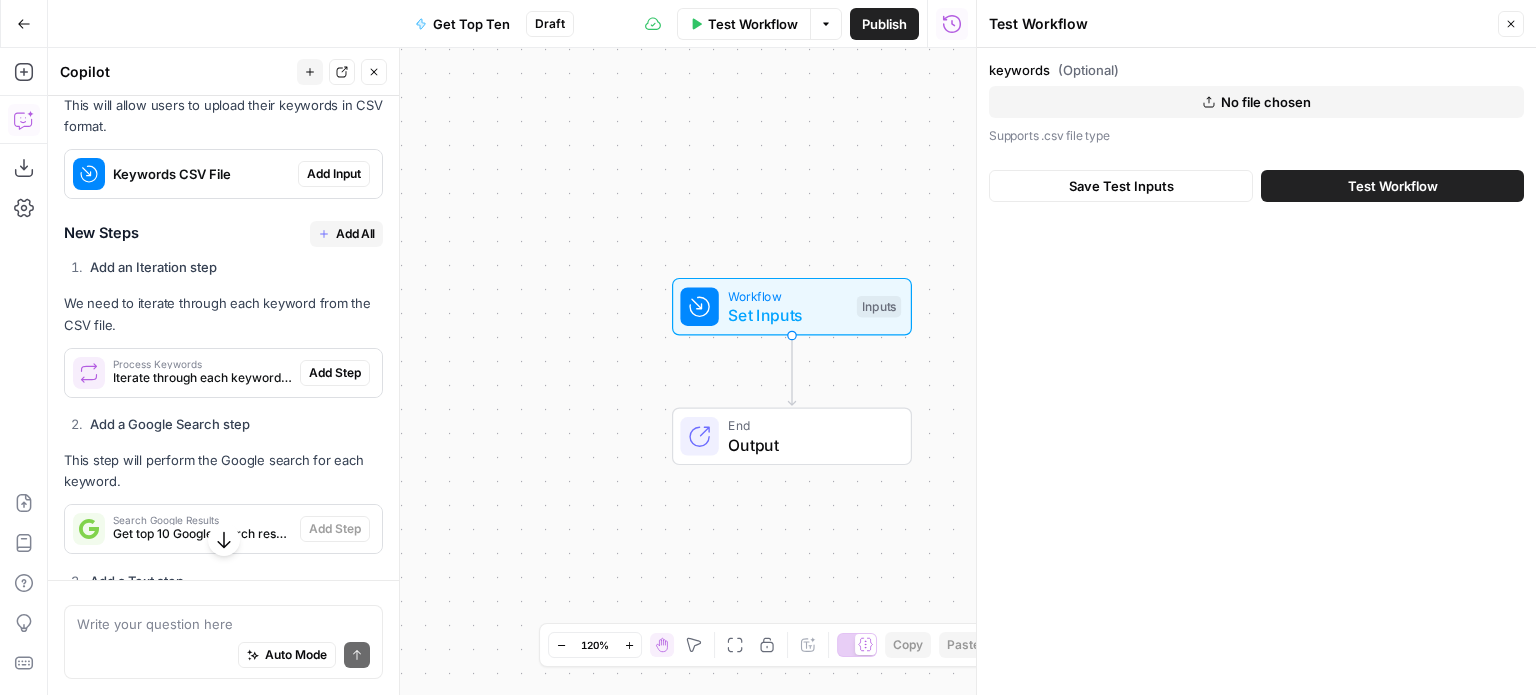 scroll, scrollTop: 513, scrollLeft: 0, axis: vertical 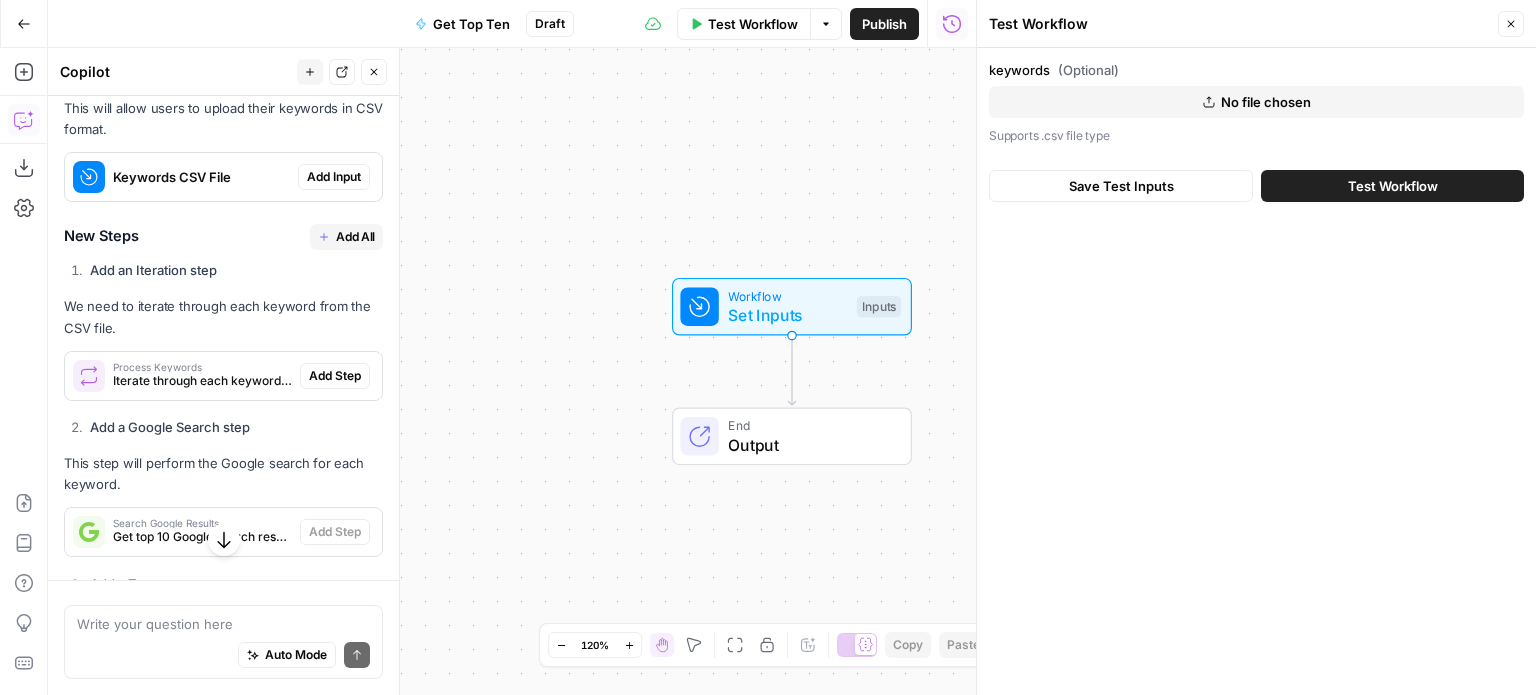 click on "Add All" at bounding box center [355, 237] 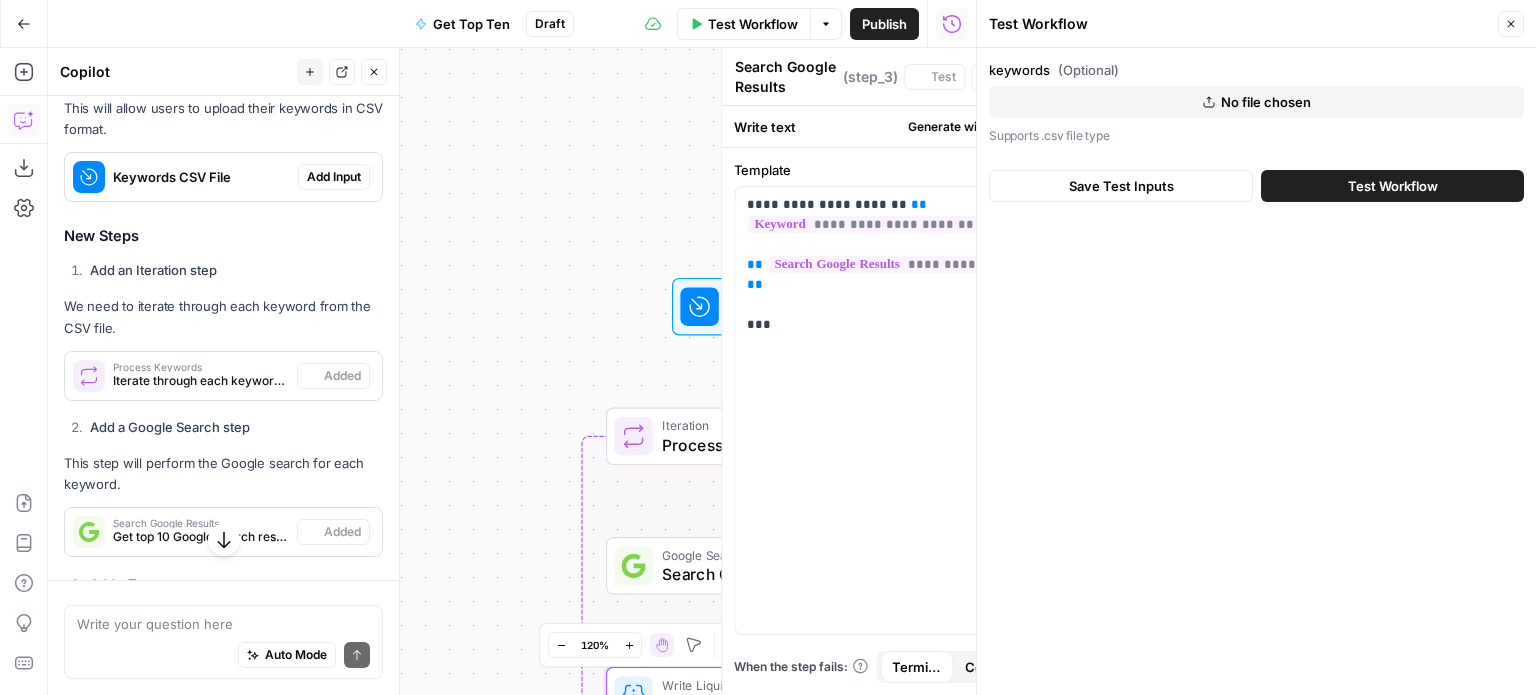 scroll, scrollTop: 513, scrollLeft: 0, axis: vertical 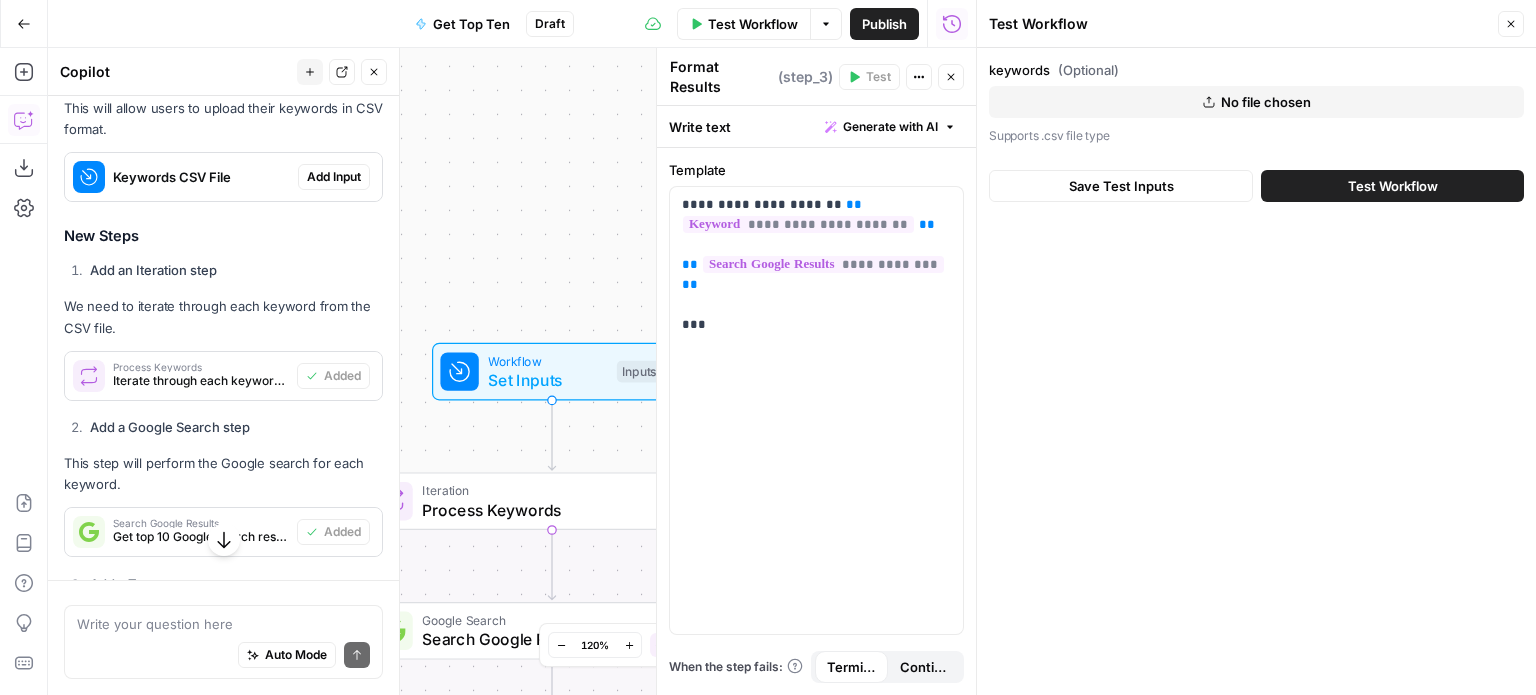 click on "No file chosen" at bounding box center (1266, 102) 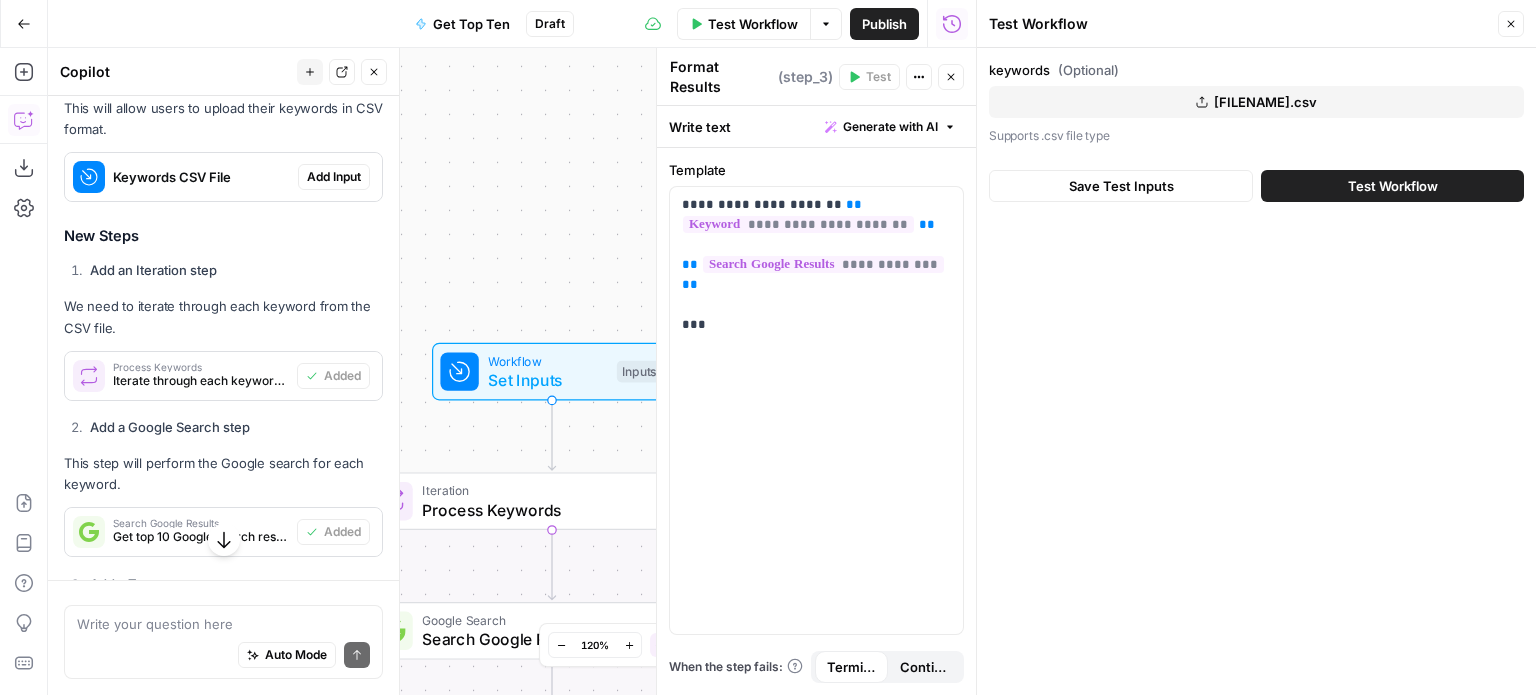 click on "Test Workflow" at bounding box center (1393, 186) 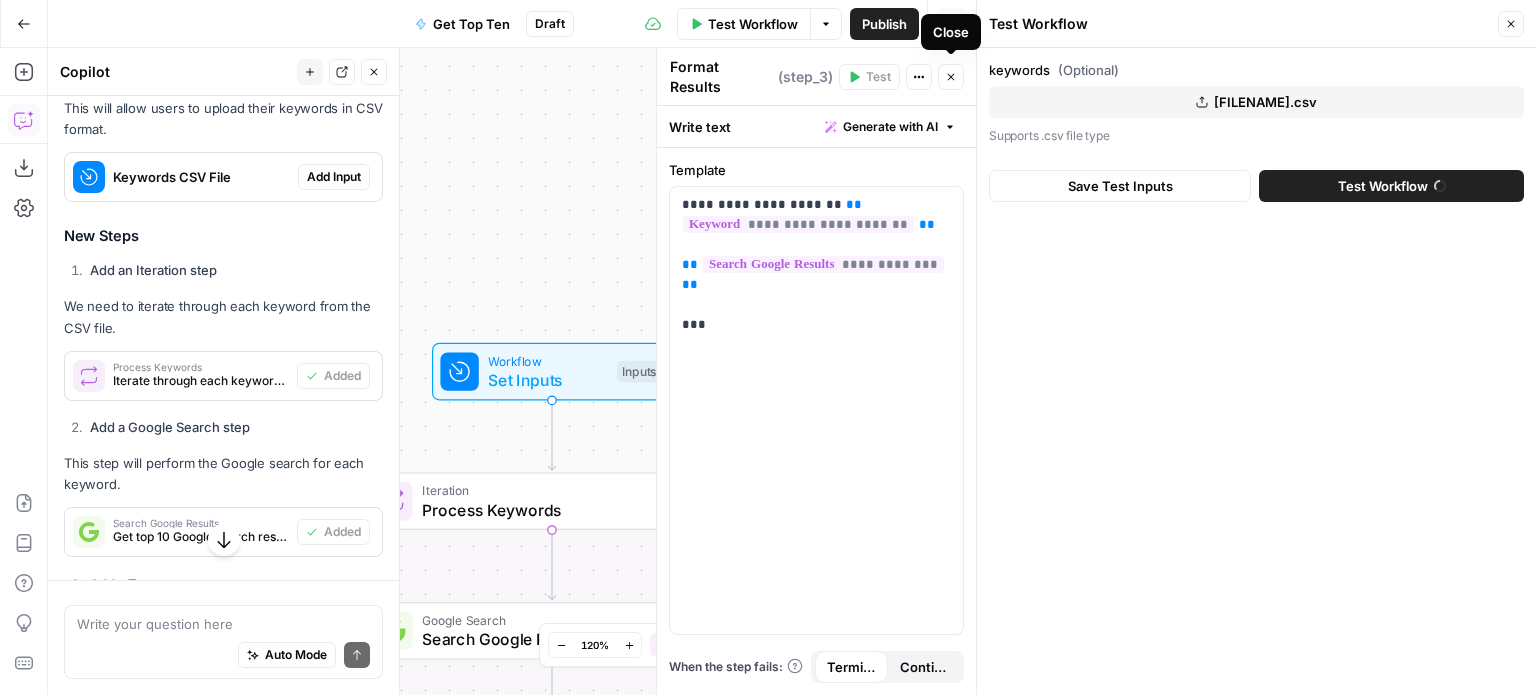 click 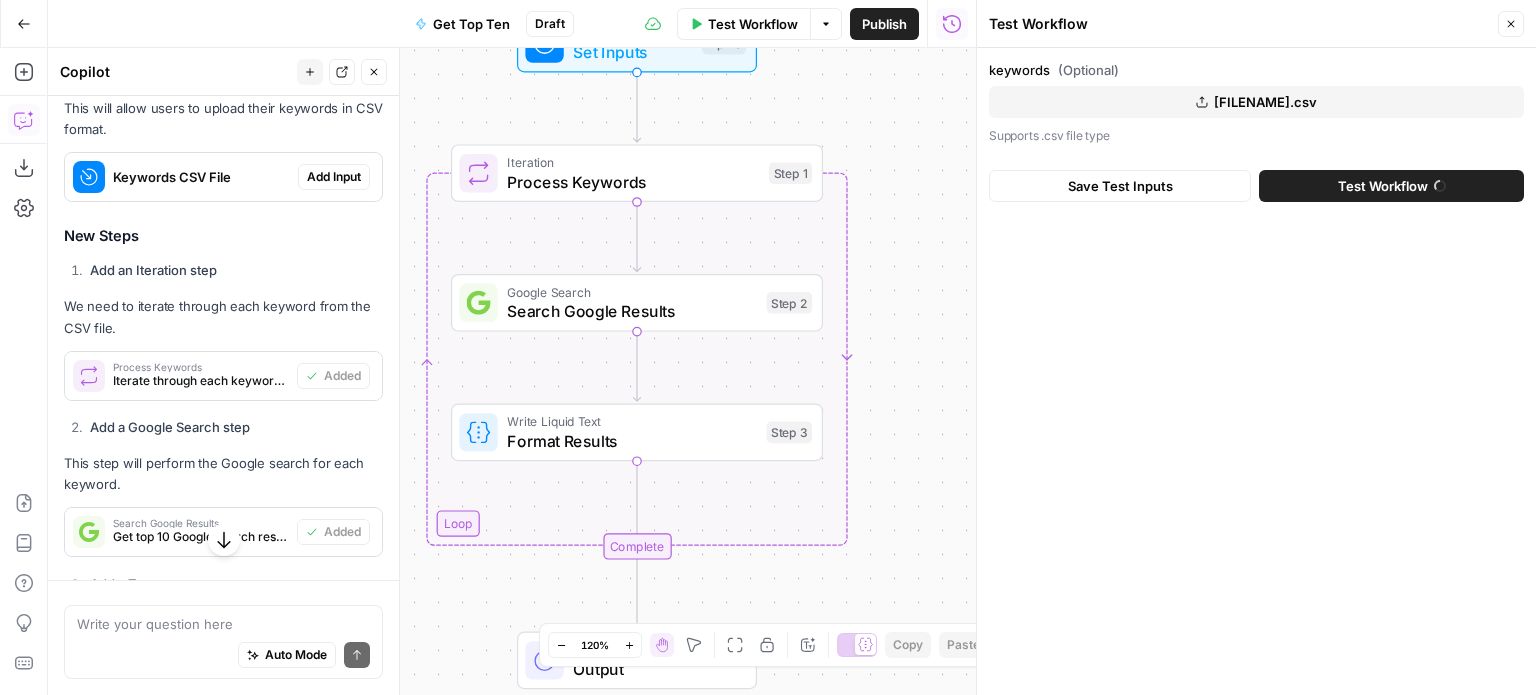 scroll, scrollTop: 513, scrollLeft: 0, axis: vertical 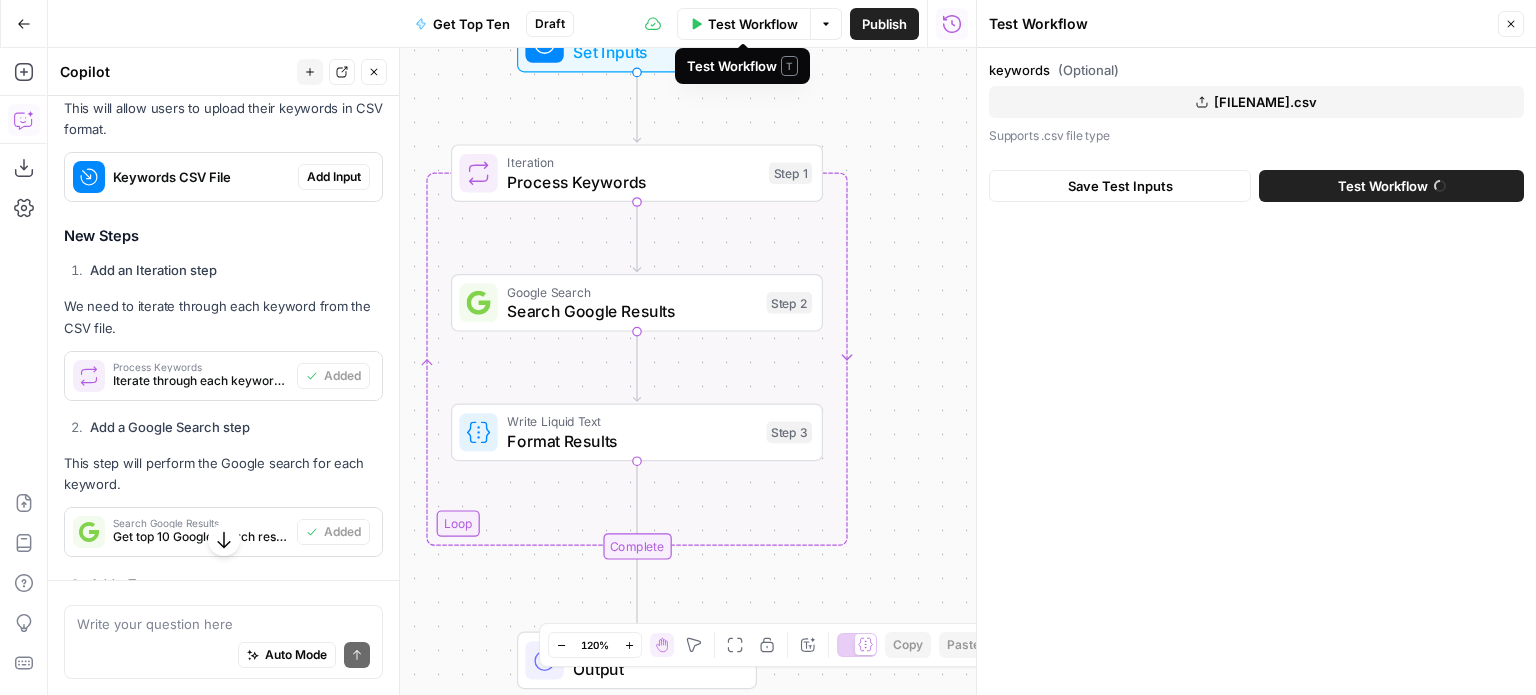 click on "Test Workflow" at bounding box center (753, 24) 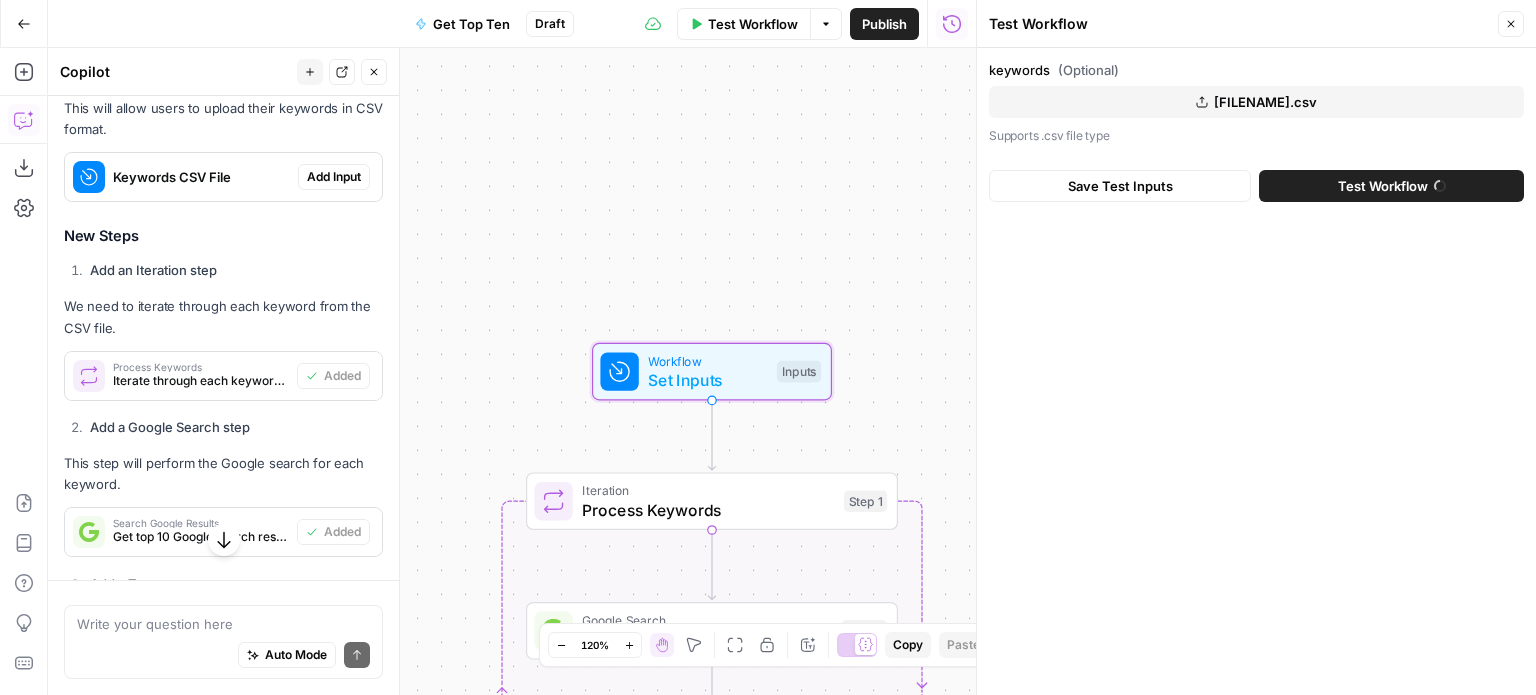 click on "Add Input" at bounding box center (334, 177) 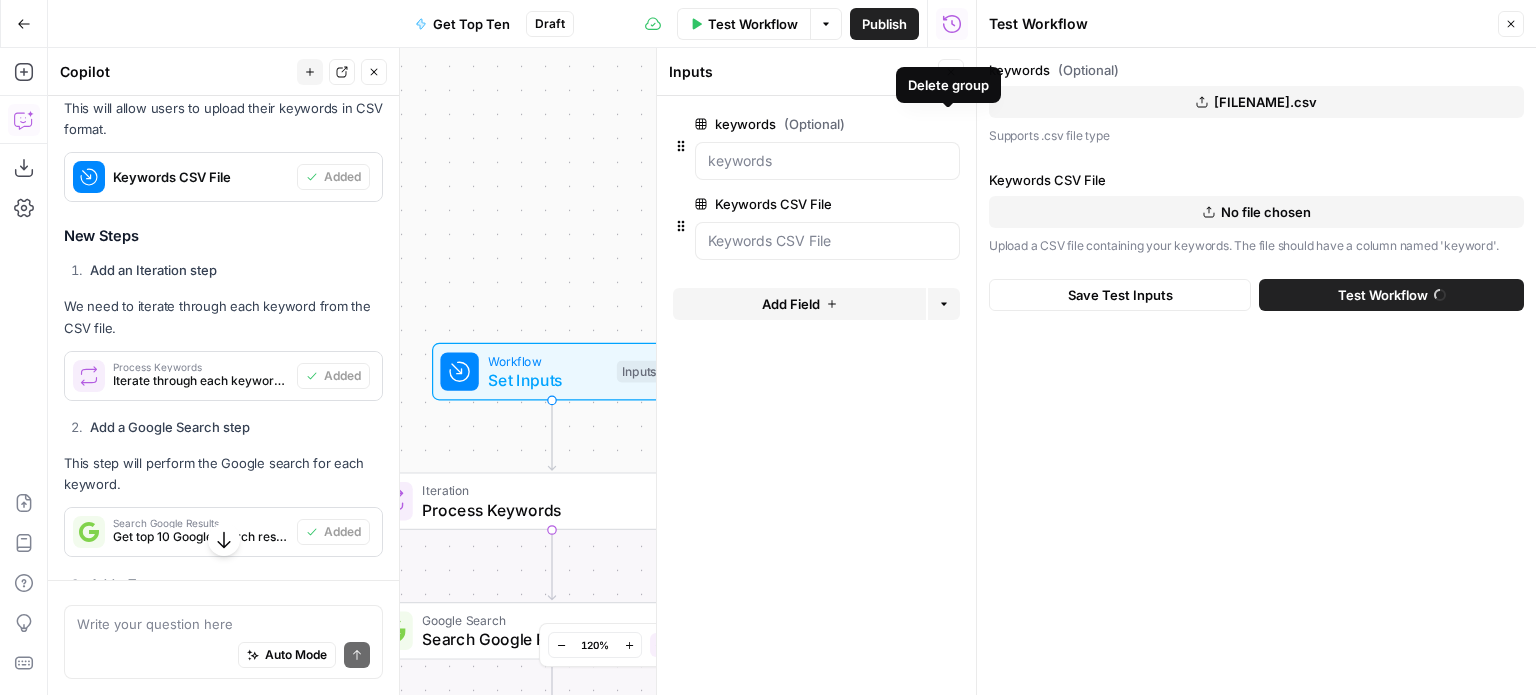 click on "Delete group" at bounding box center [948, 124] 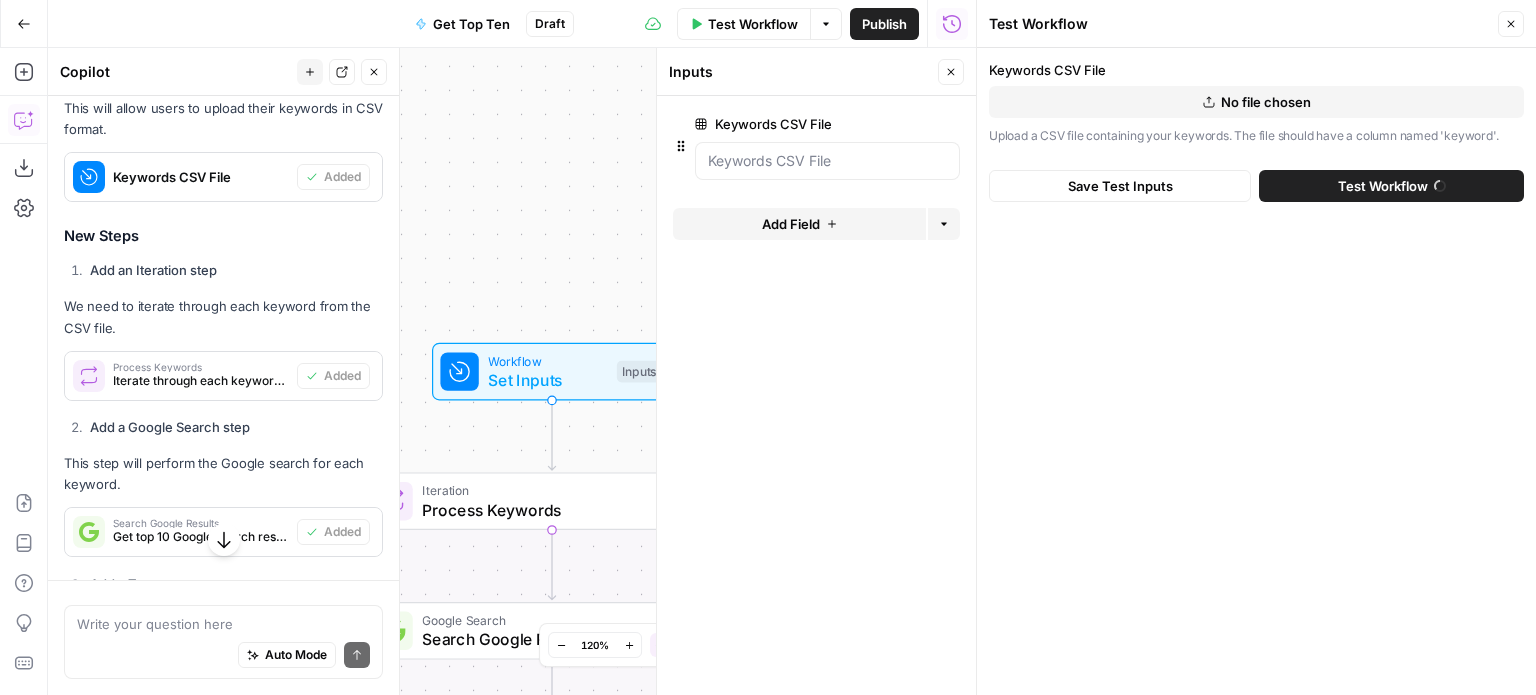click on "No file chosen" at bounding box center [1266, 102] 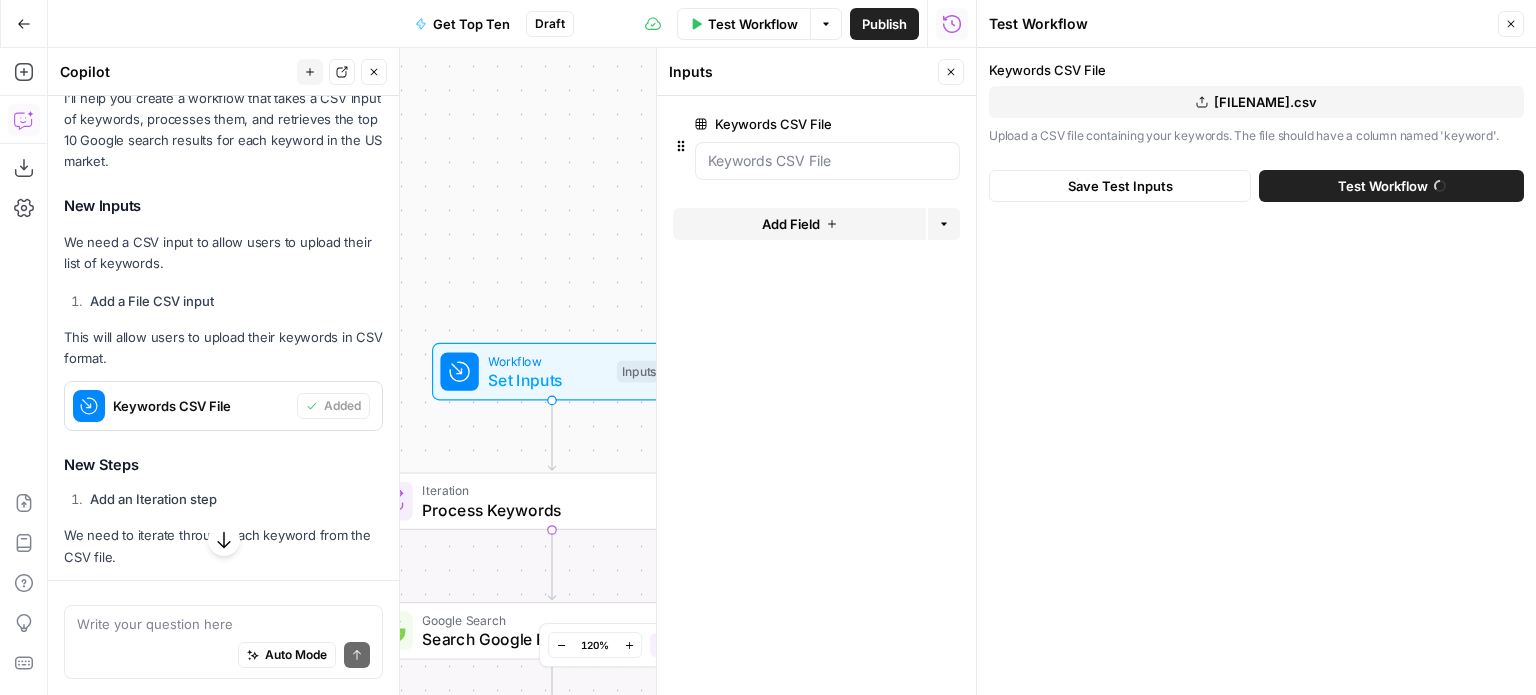 scroll, scrollTop: 647, scrollLeft: 0, axis: vertical 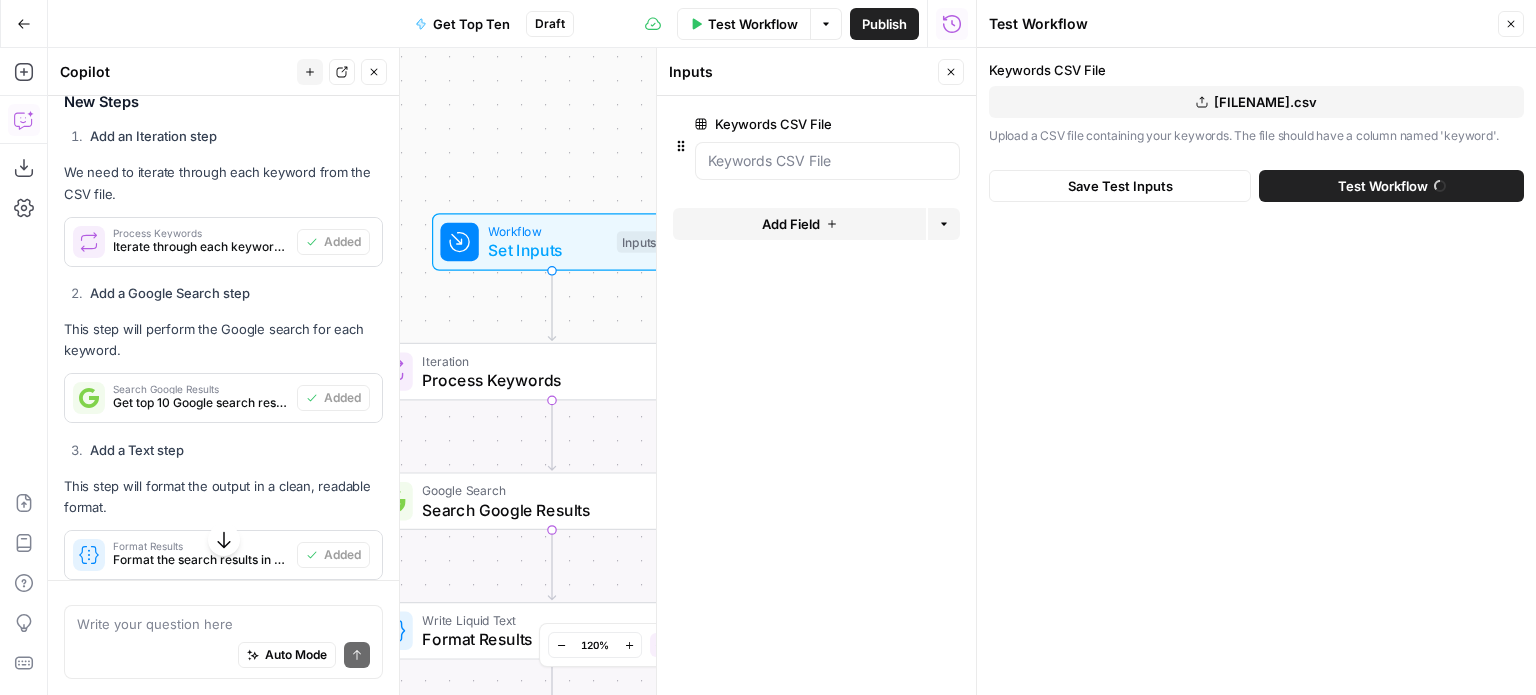 click on "Test Workflow" at bounding box center [753, 24] 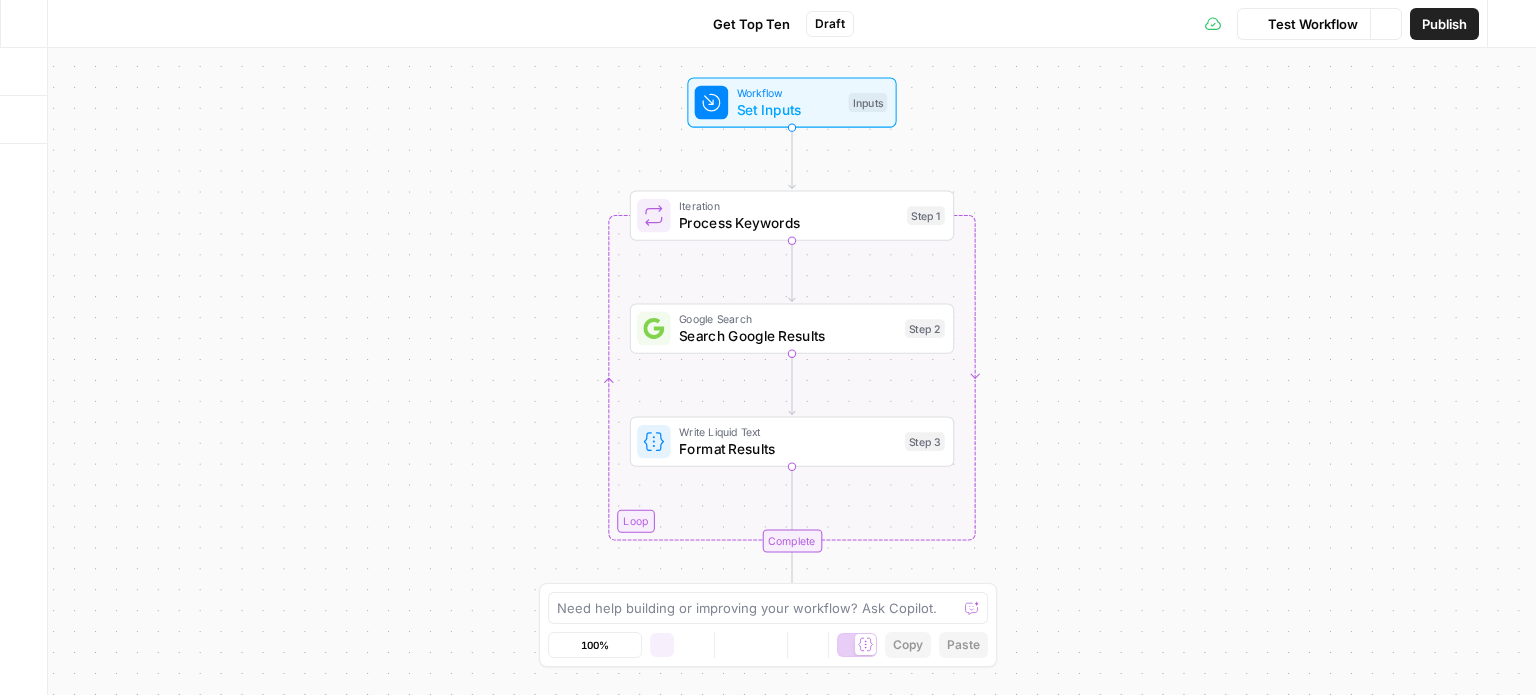 scroll, scrollTop: 0, scrollLeft: 0, axis: both 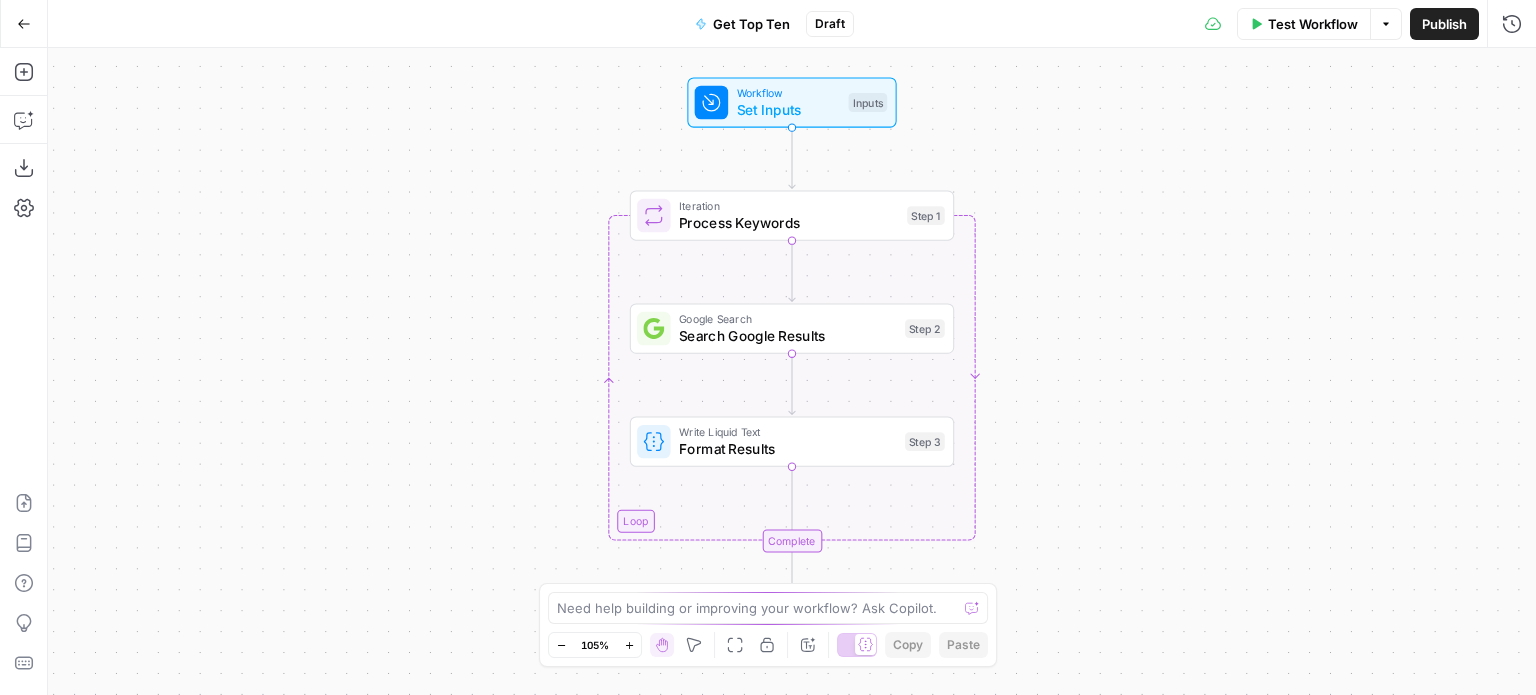 click on "Test Workflow" at bounding box center (1313, 24) 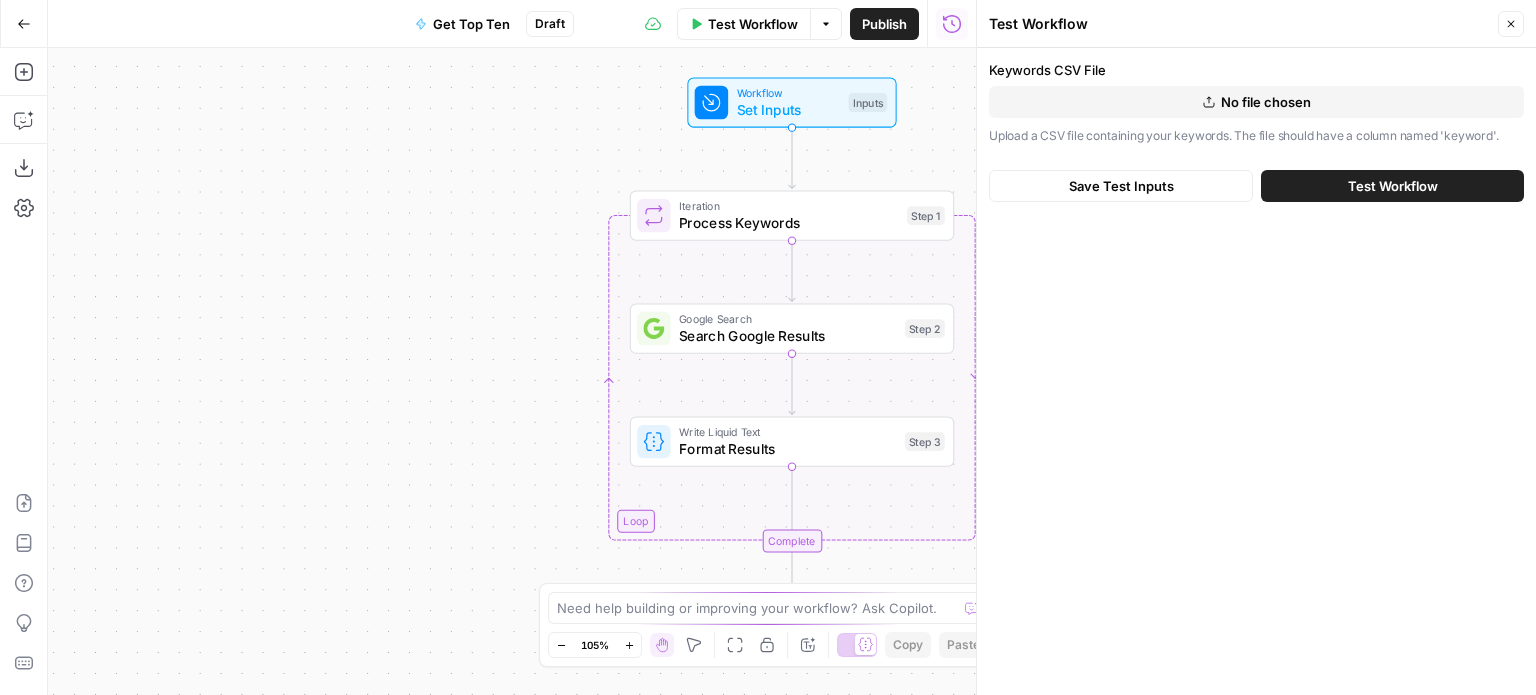 click on "No file chosen" at bounding box center [1266, 102] 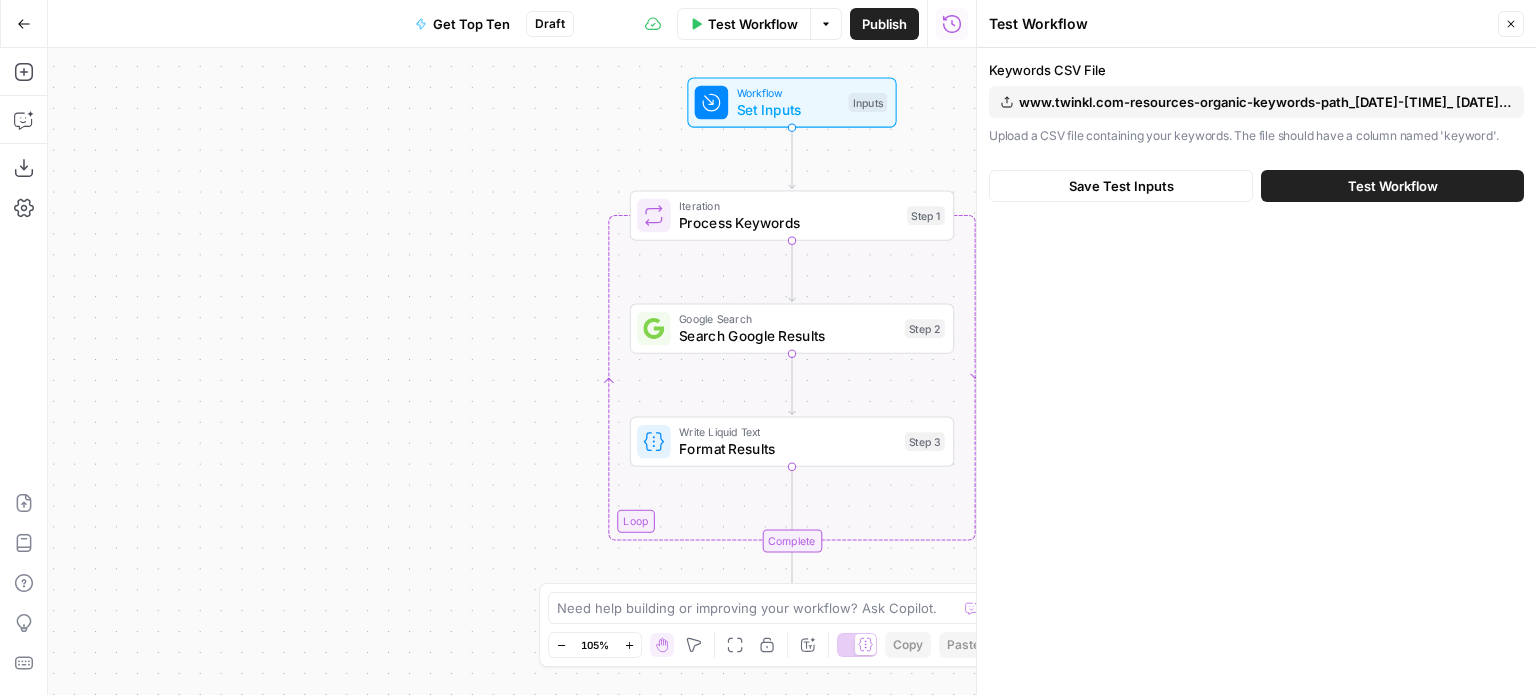 click on "[FILENAME].csv" at bounding box center (1265, 102) 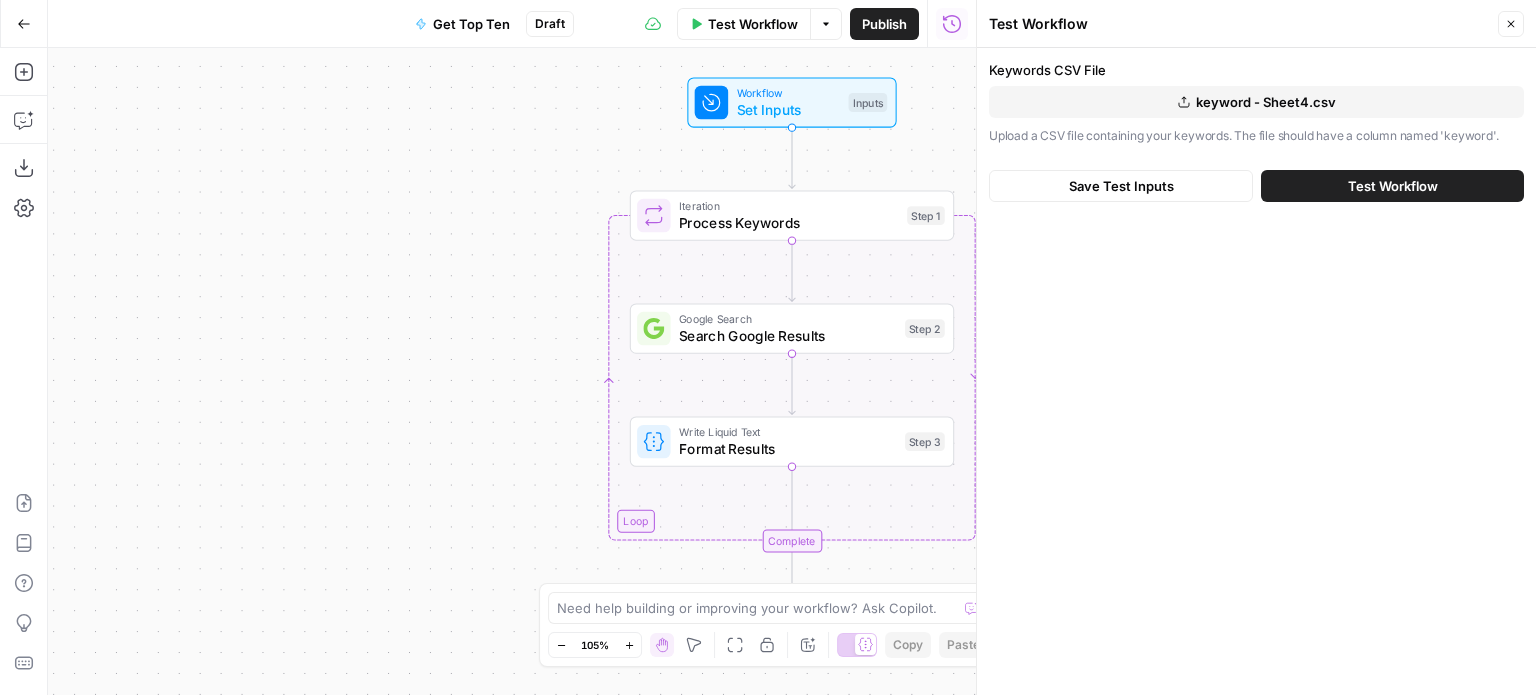click on "Test Workflow" at bounding box center [1393, 186] 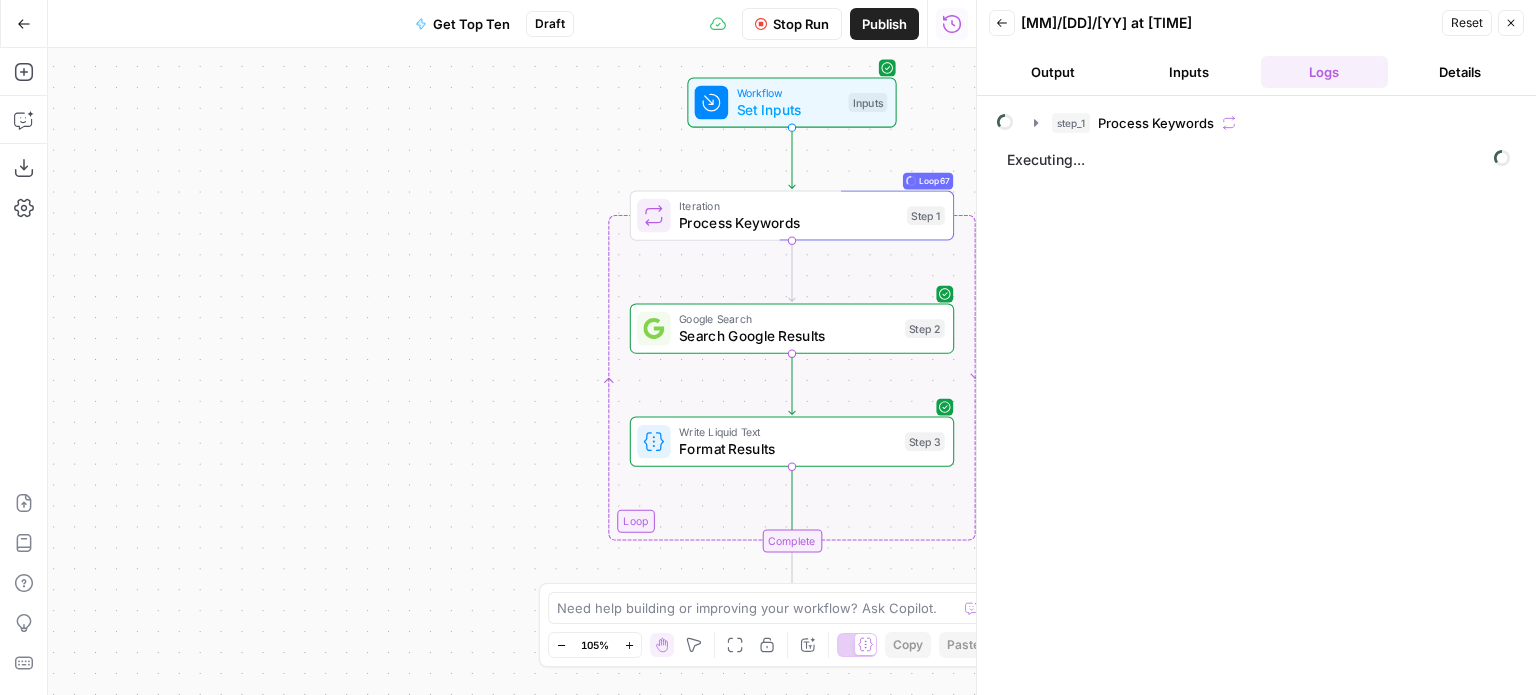 click on "Output" at bounding box center [1053, 72] 